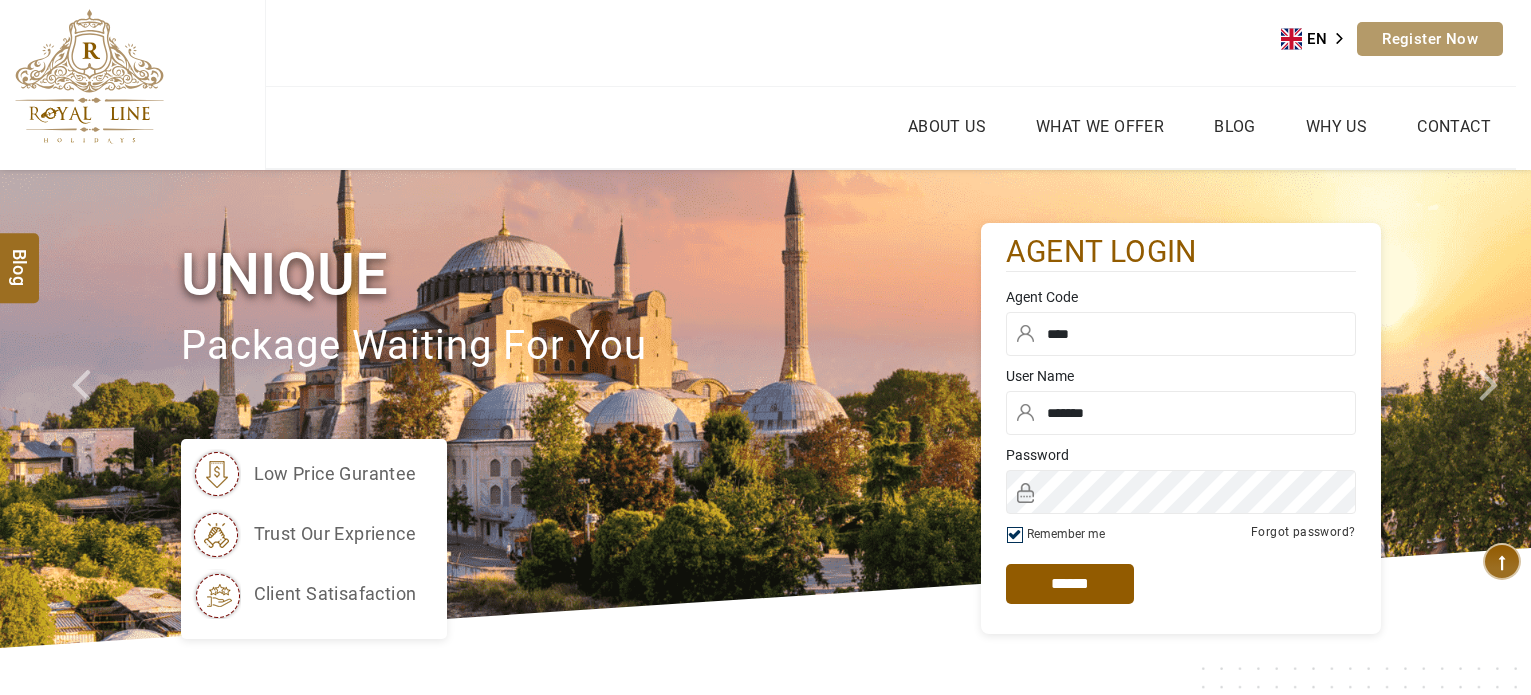 scroll, scrollTop: 0, scrollLeft: 0, axis: both 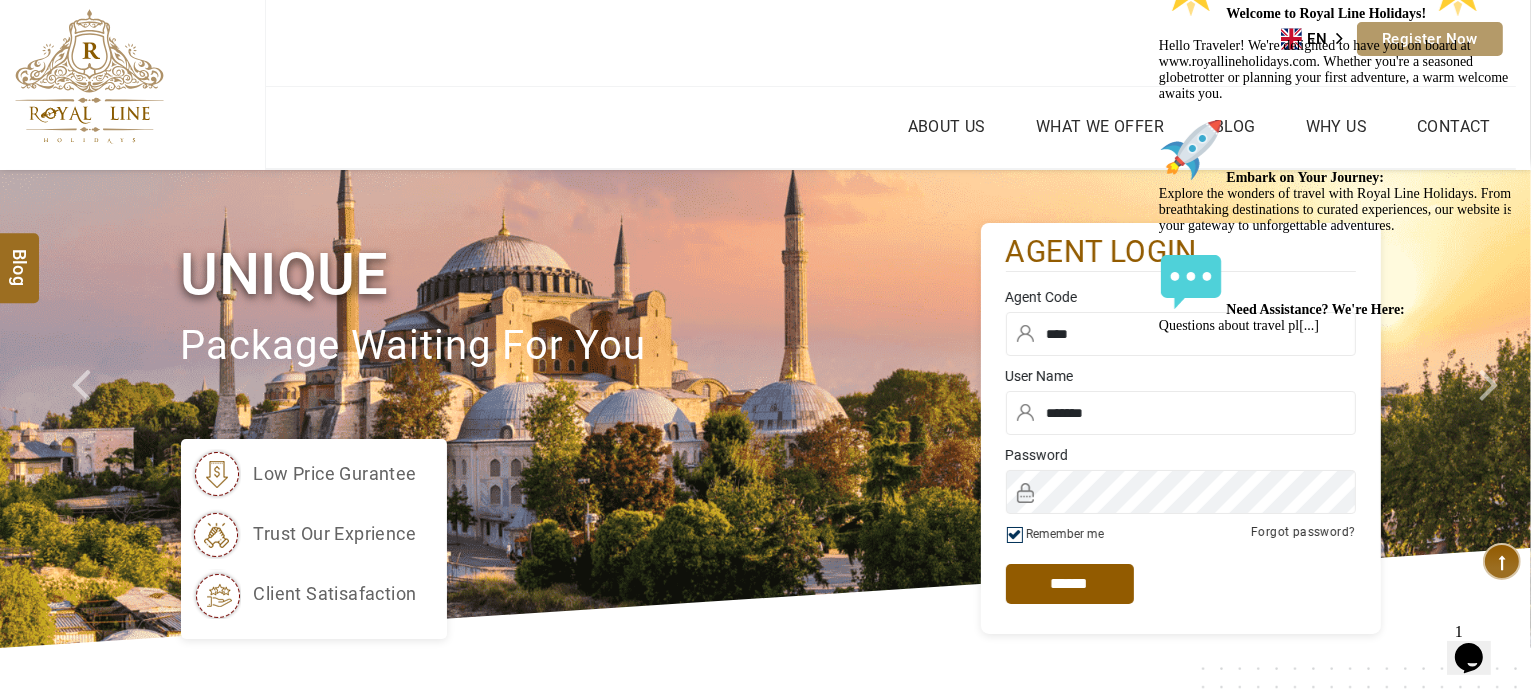 click at bounding box center (1158, -46) 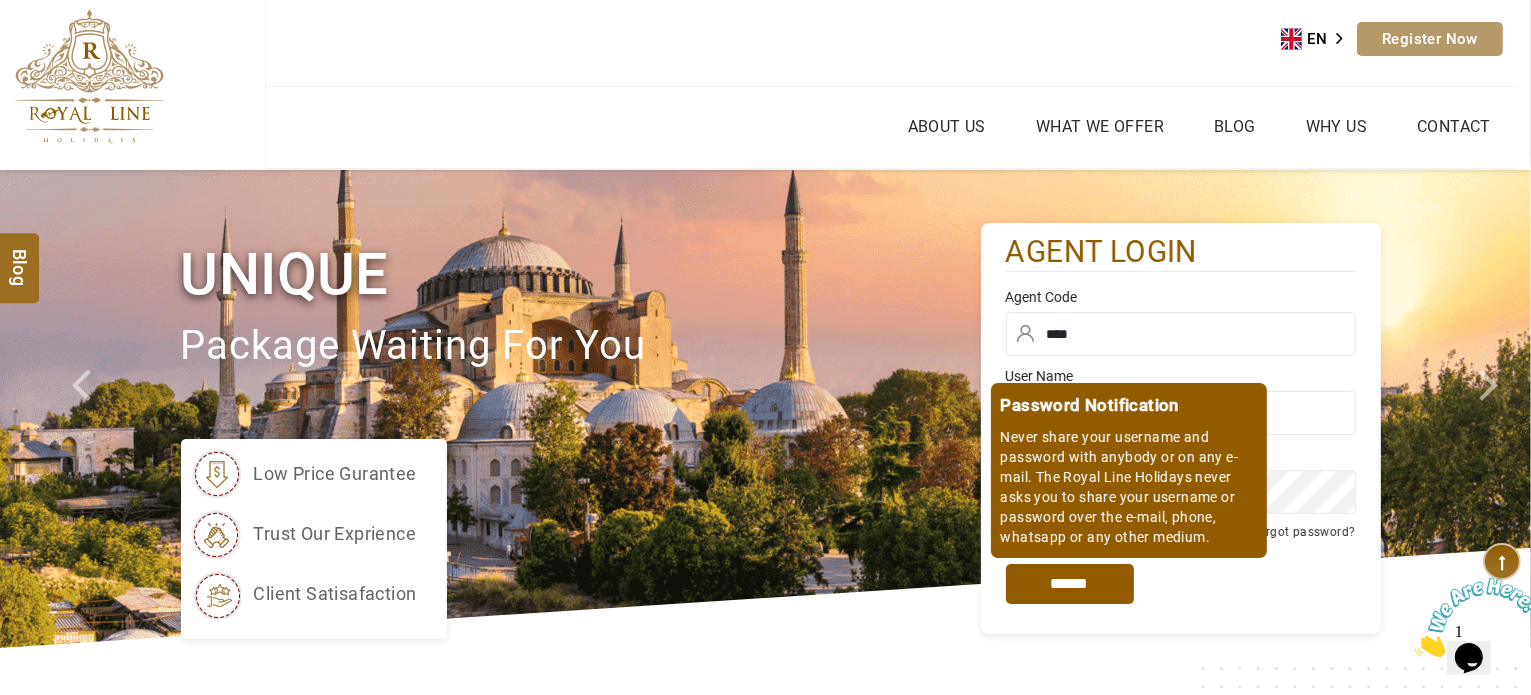 click on "*****" at bounding box center [1070, 584] 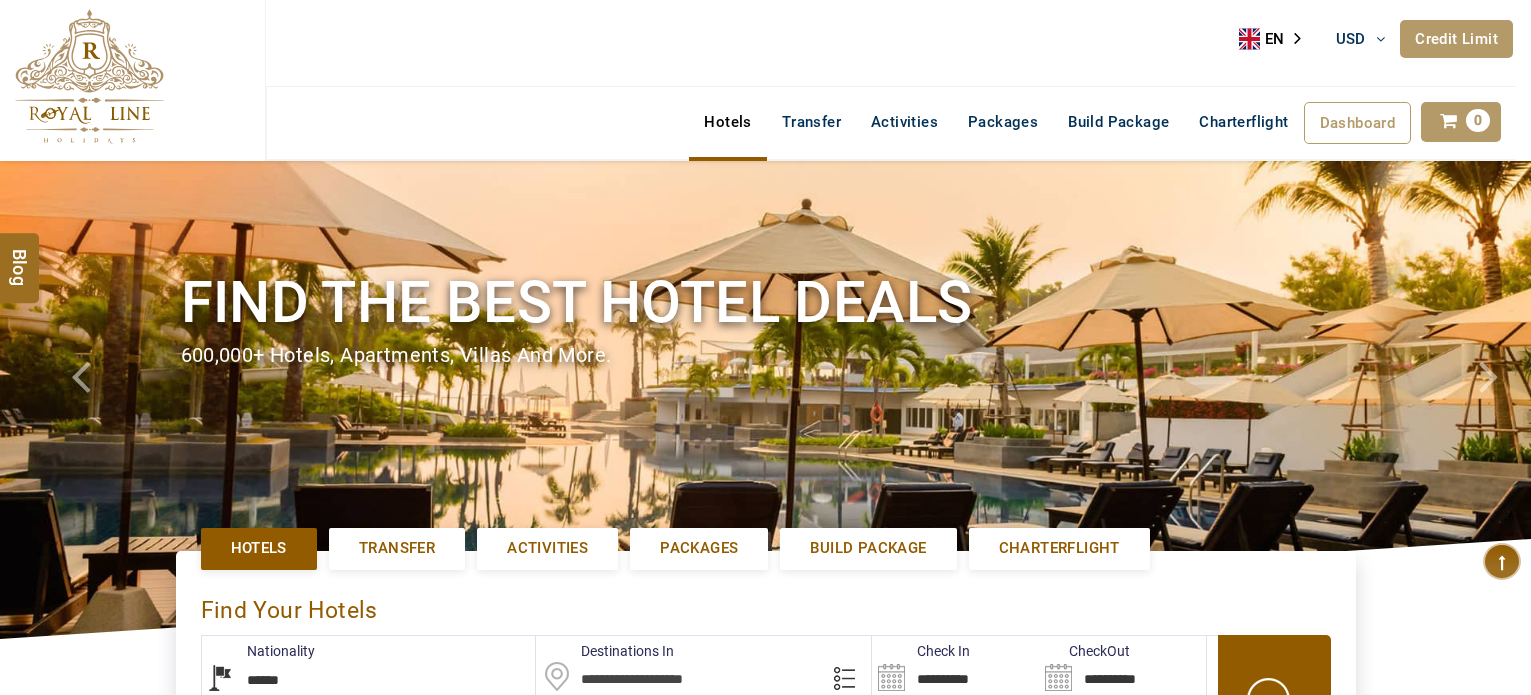 select on "******" 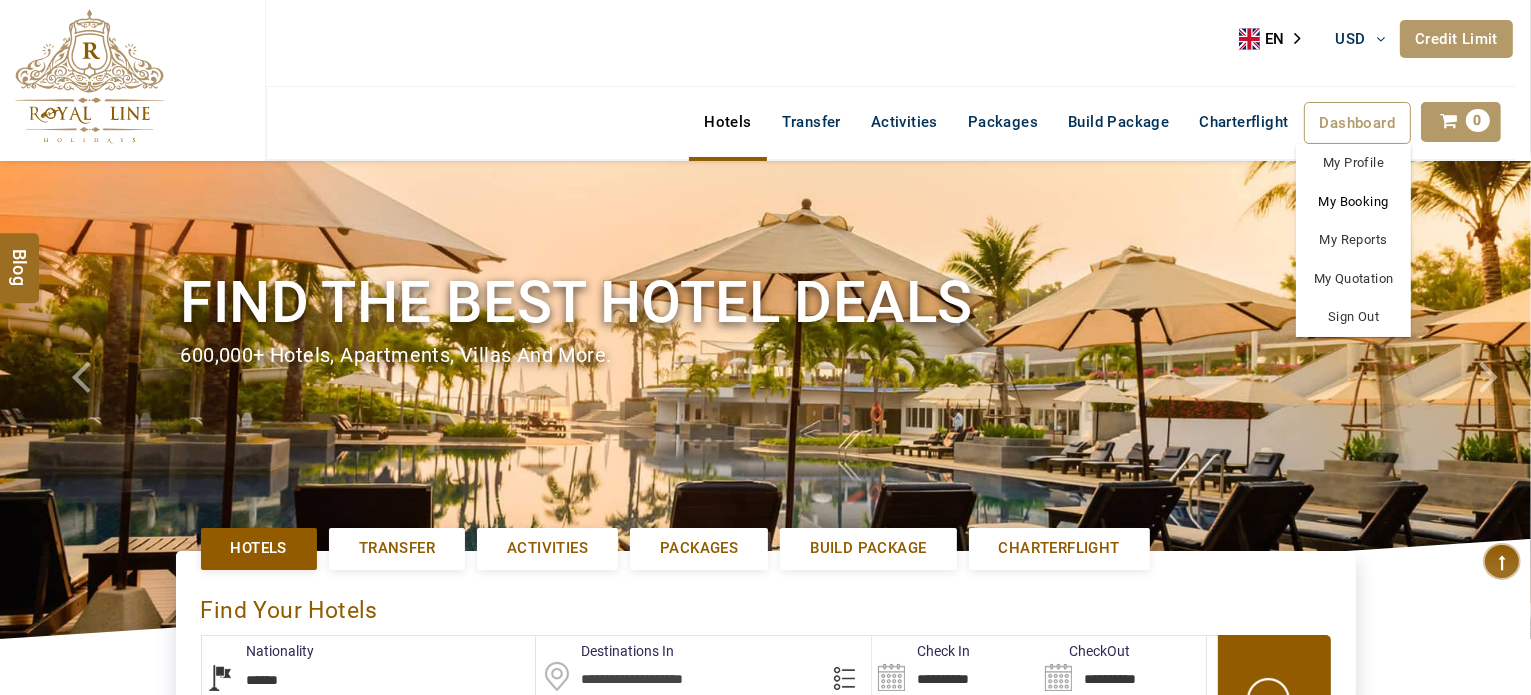 click on "My Booking" at bounding box center [1353, 202] 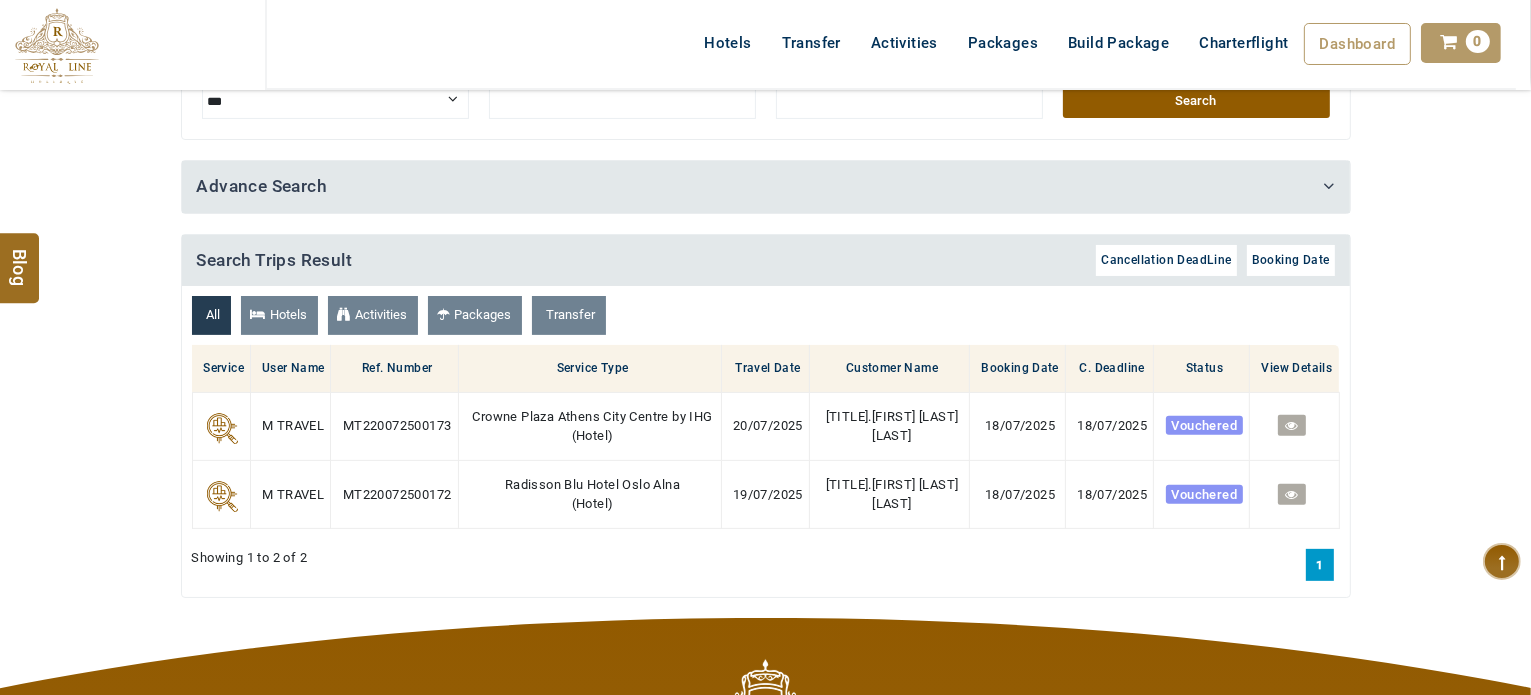 scroll, scrollTop: 576, scrollLeft: 0, axis: vertical 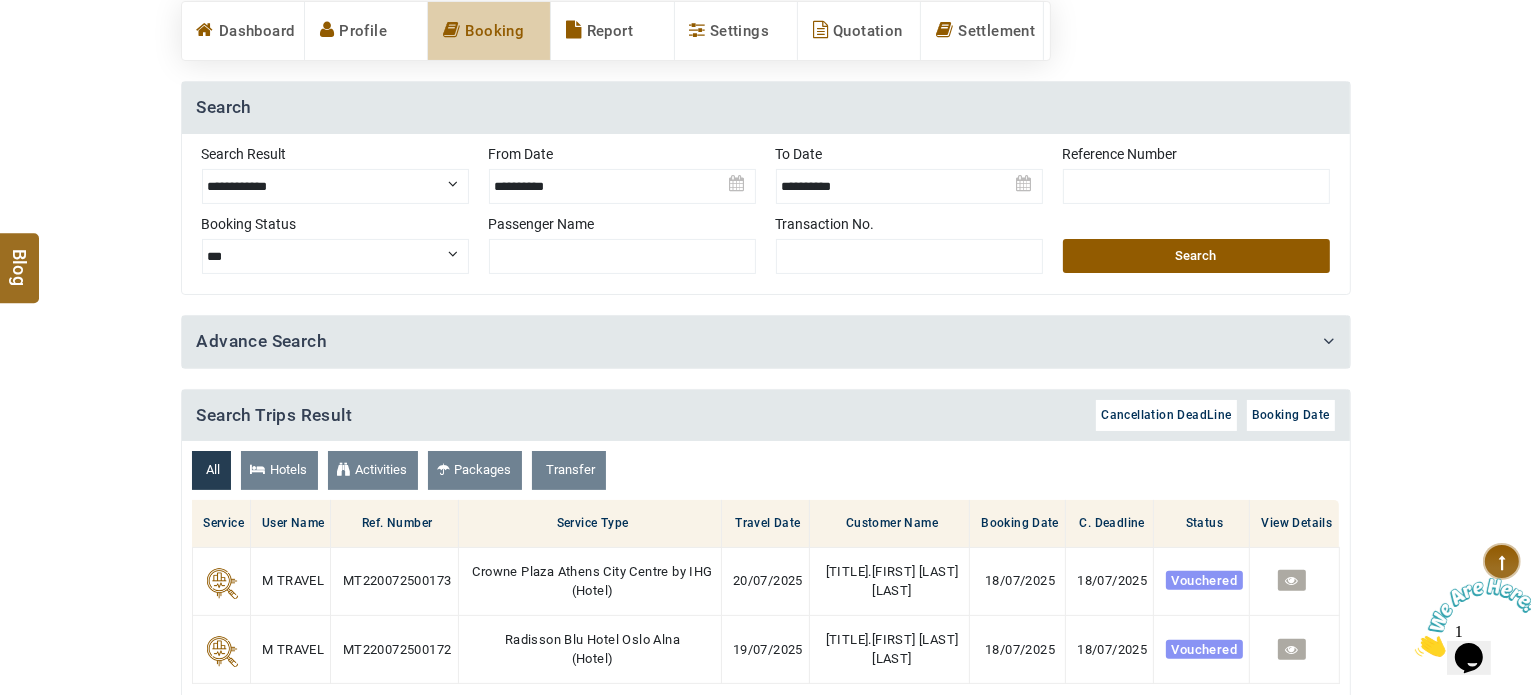 click at bounding box center [622, 179] 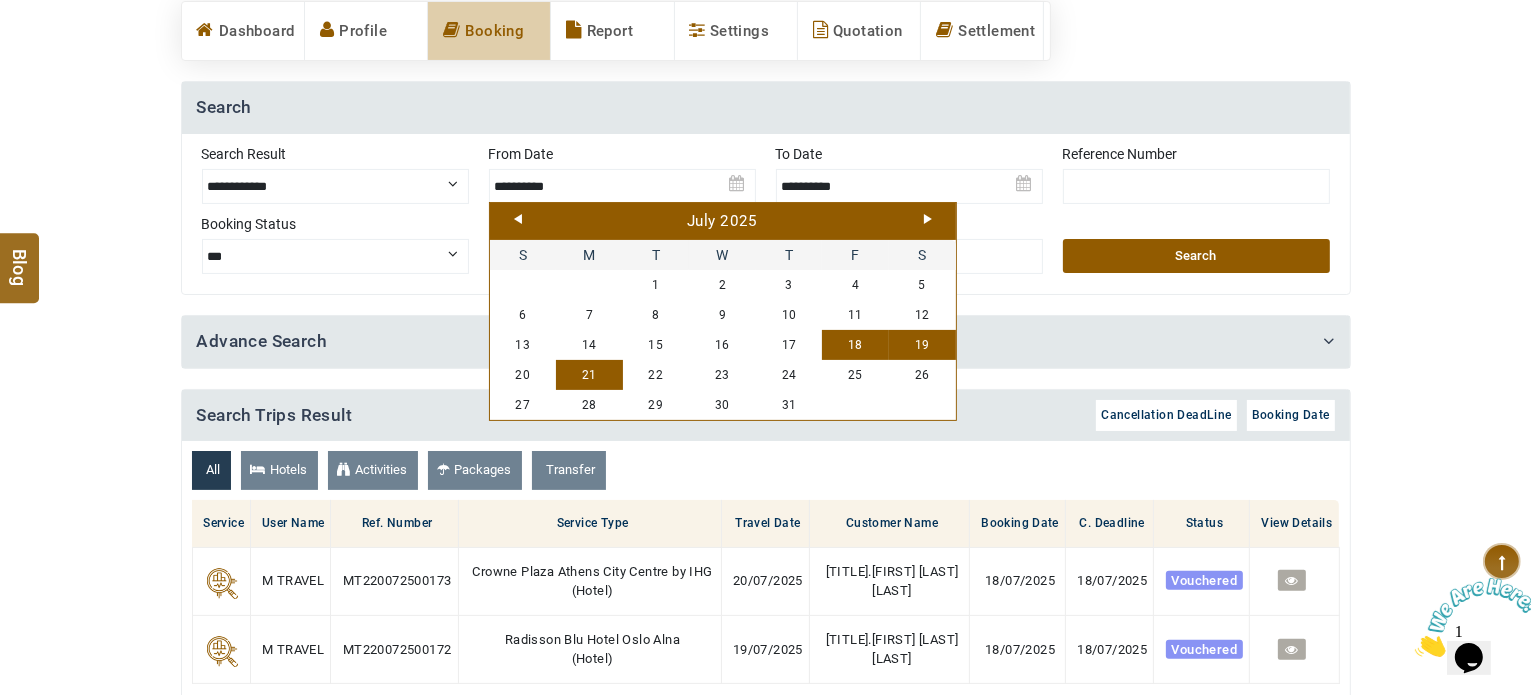click on "21" at bounding box center (589, 375) 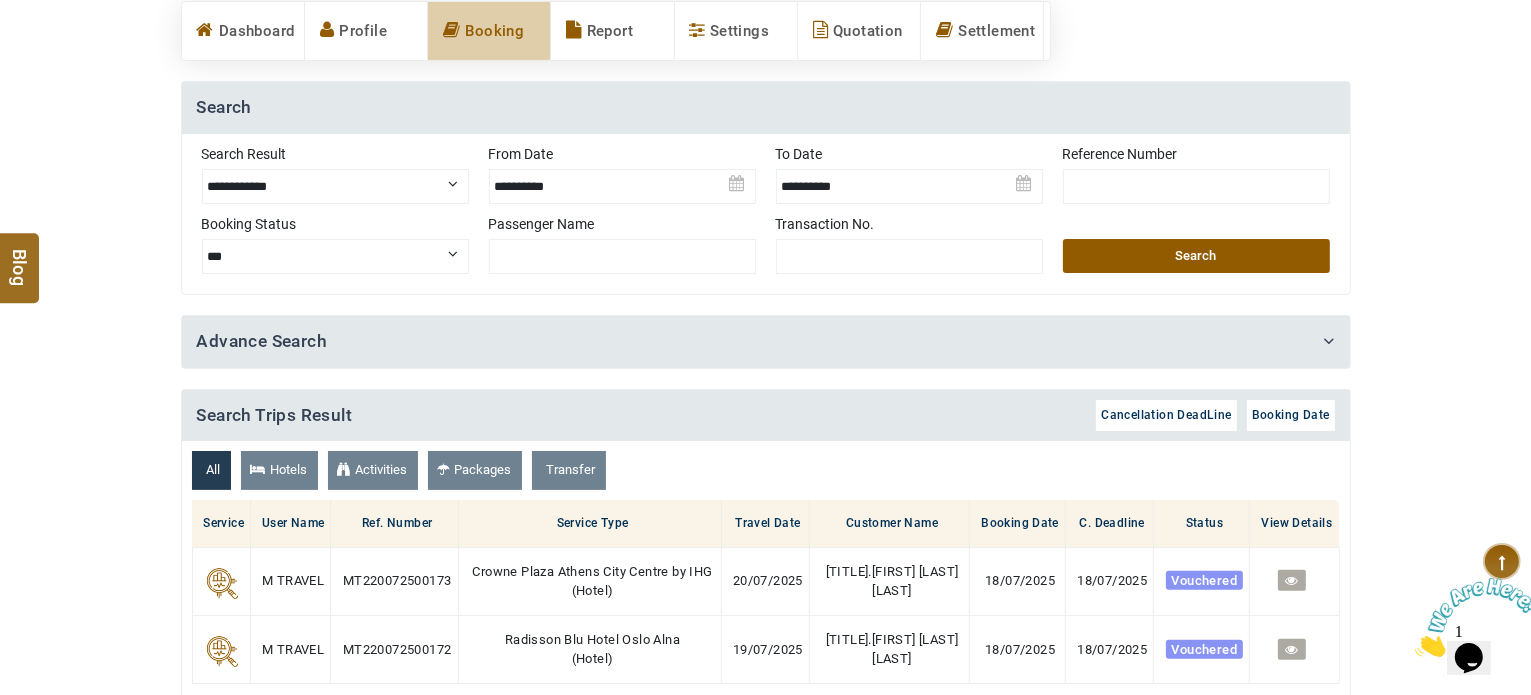 click at bounding box center [909, 179] 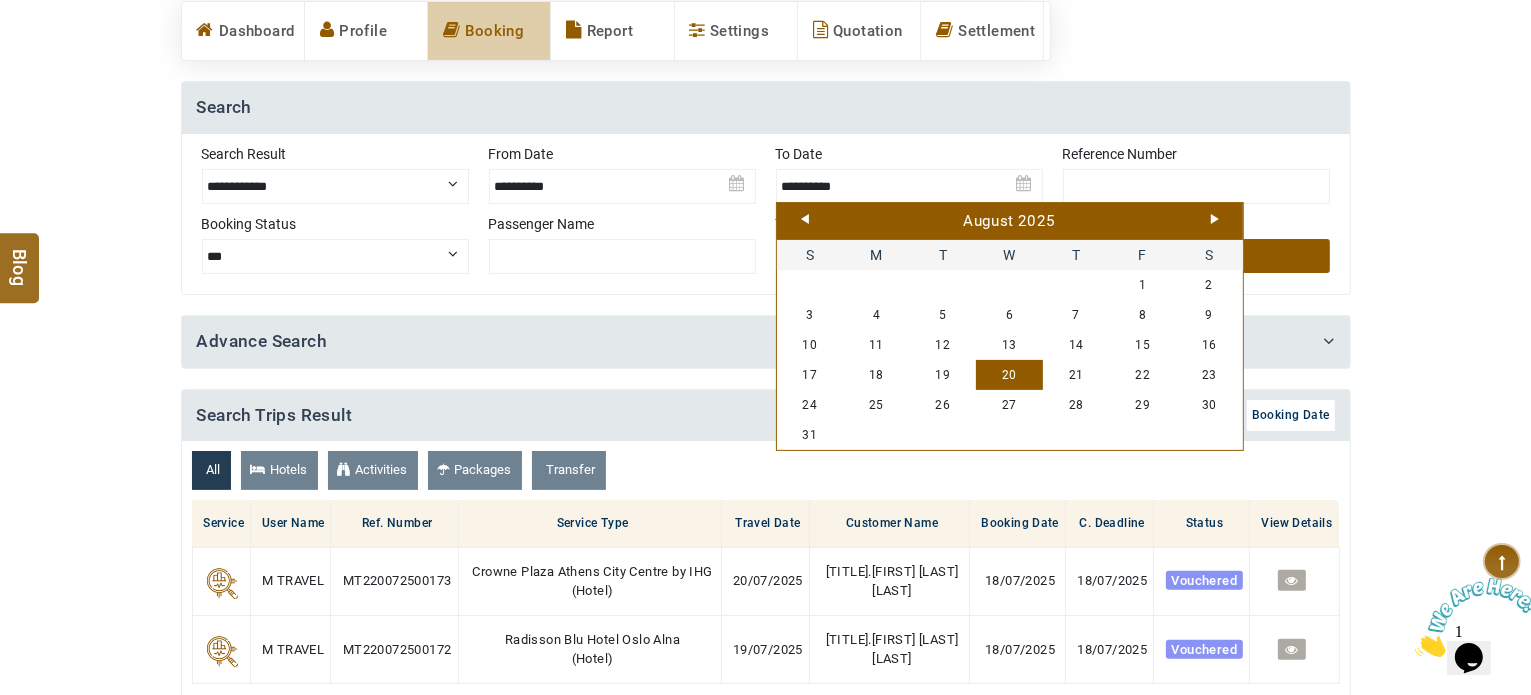click on "**********" at bounding box center (765, 387) 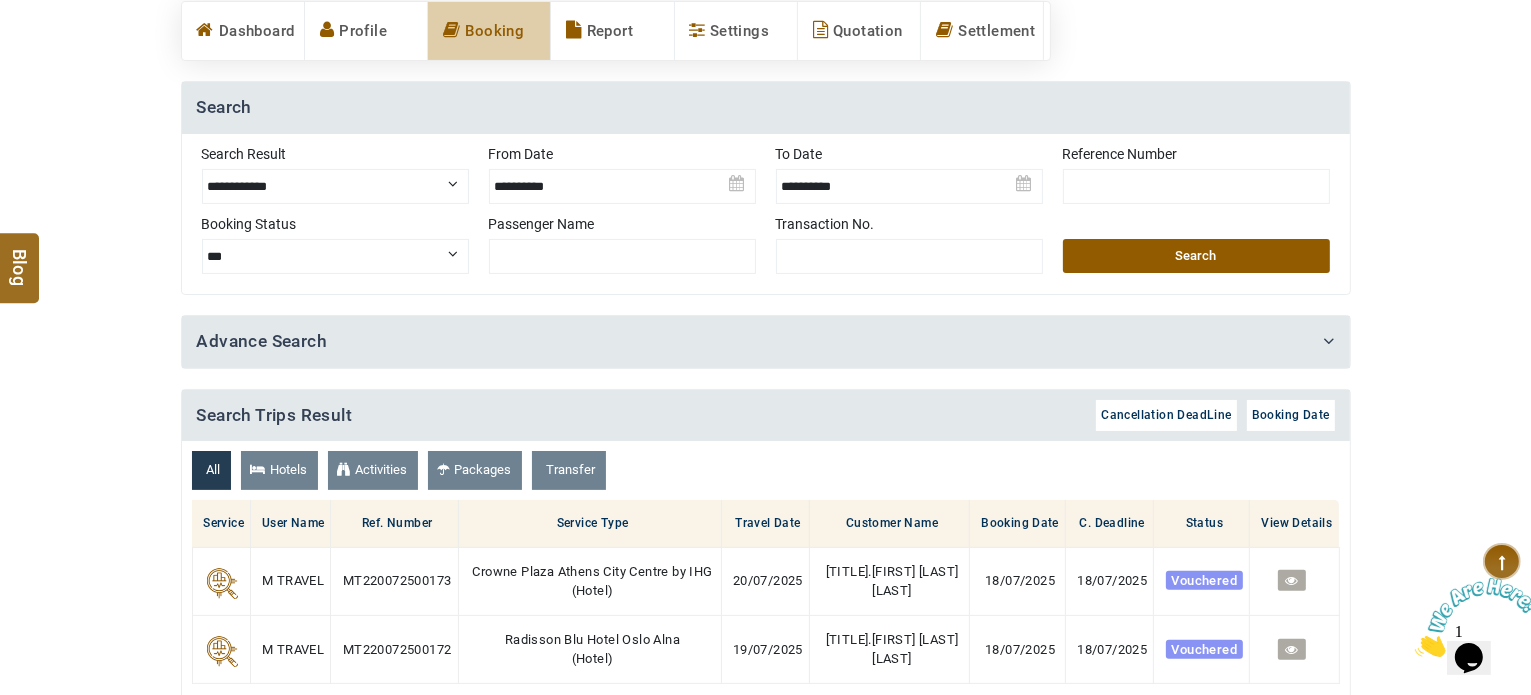 click on "Search" at bounding box center [1196, 256] 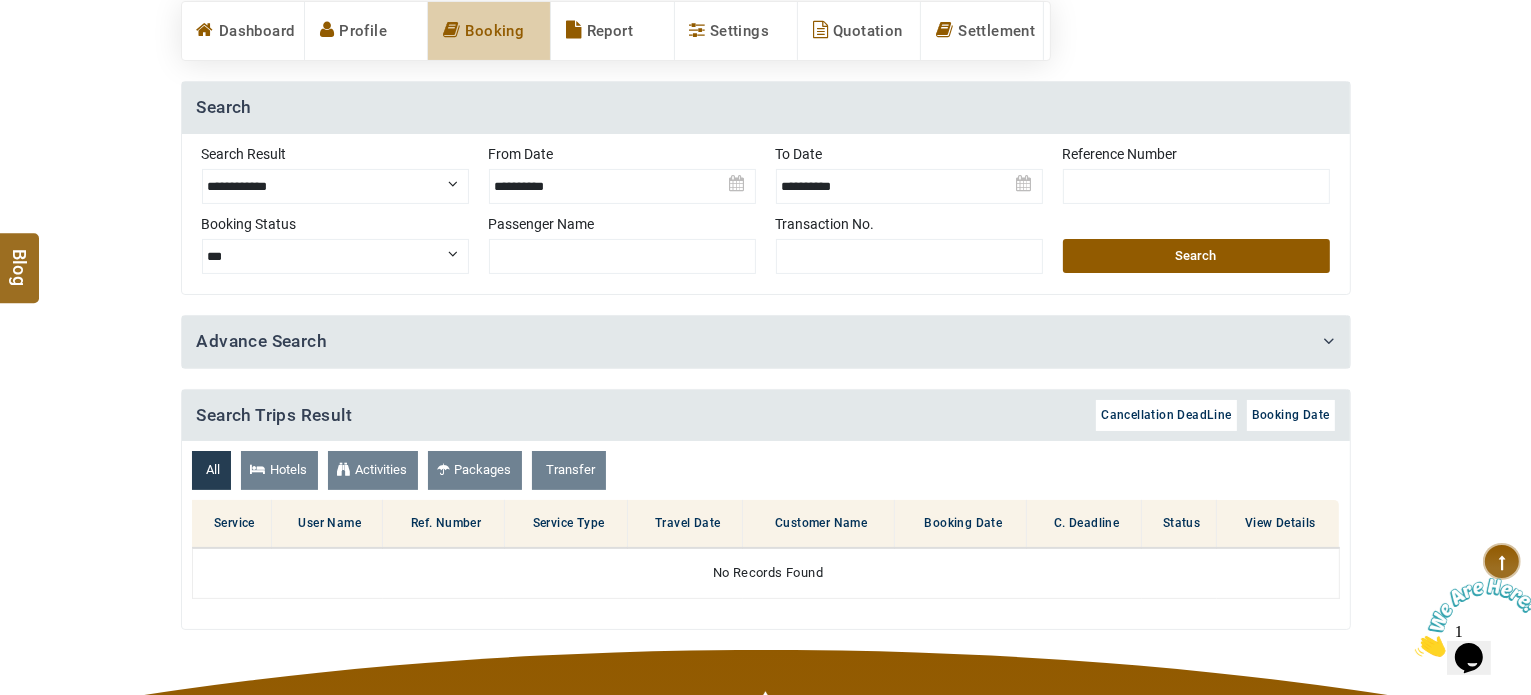 click at bounding box center [453, 183] 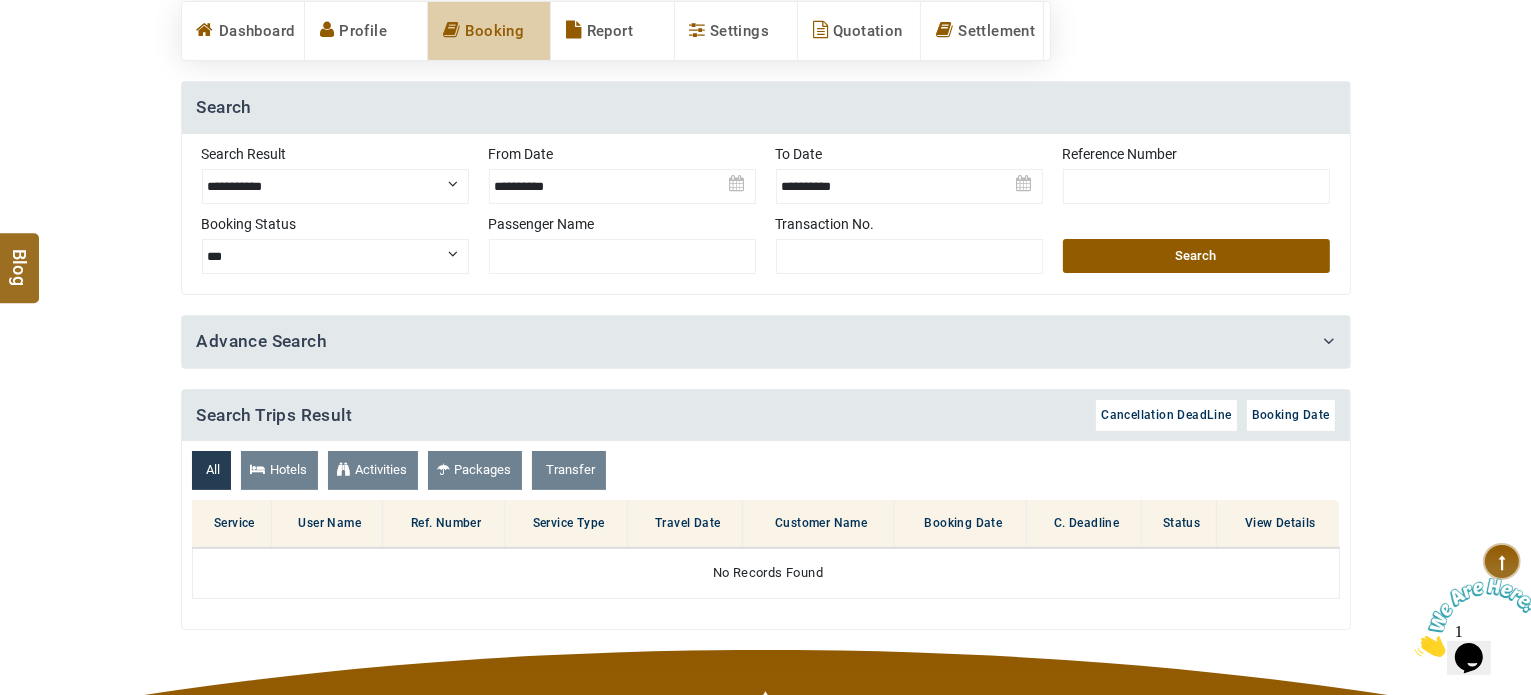 click on "**********" at bounding box center [335, 186] 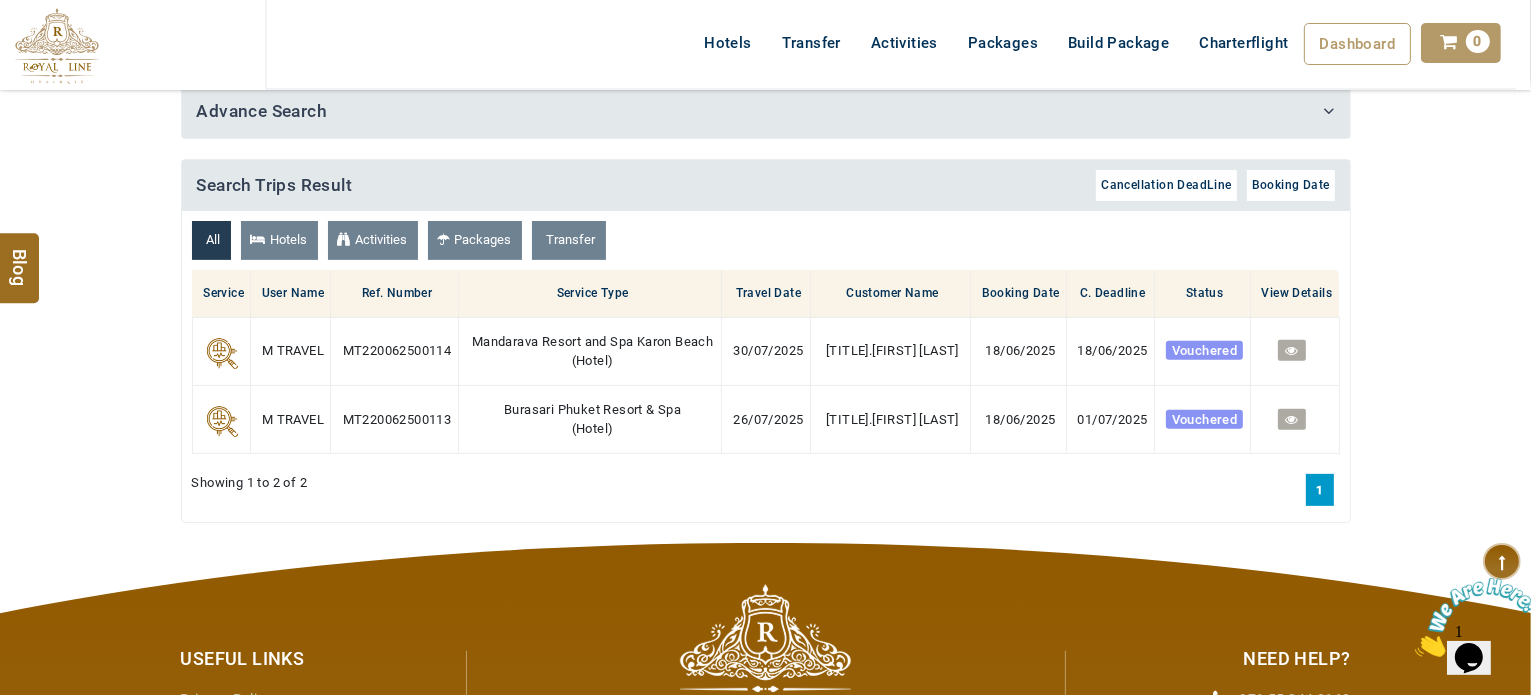 scroll, scrollTop: 591, scrollLeft: 0, axis: vertical 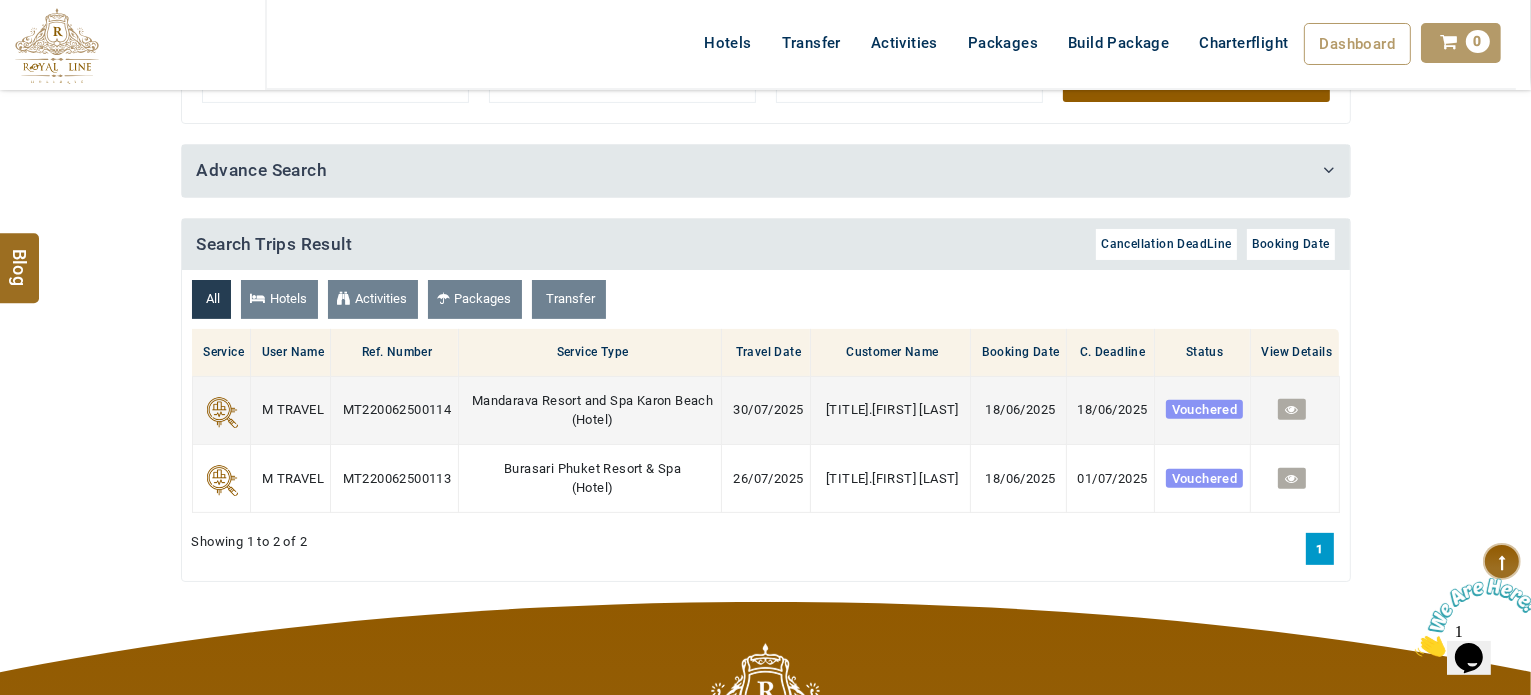 click at bounding box center (1291, 409) 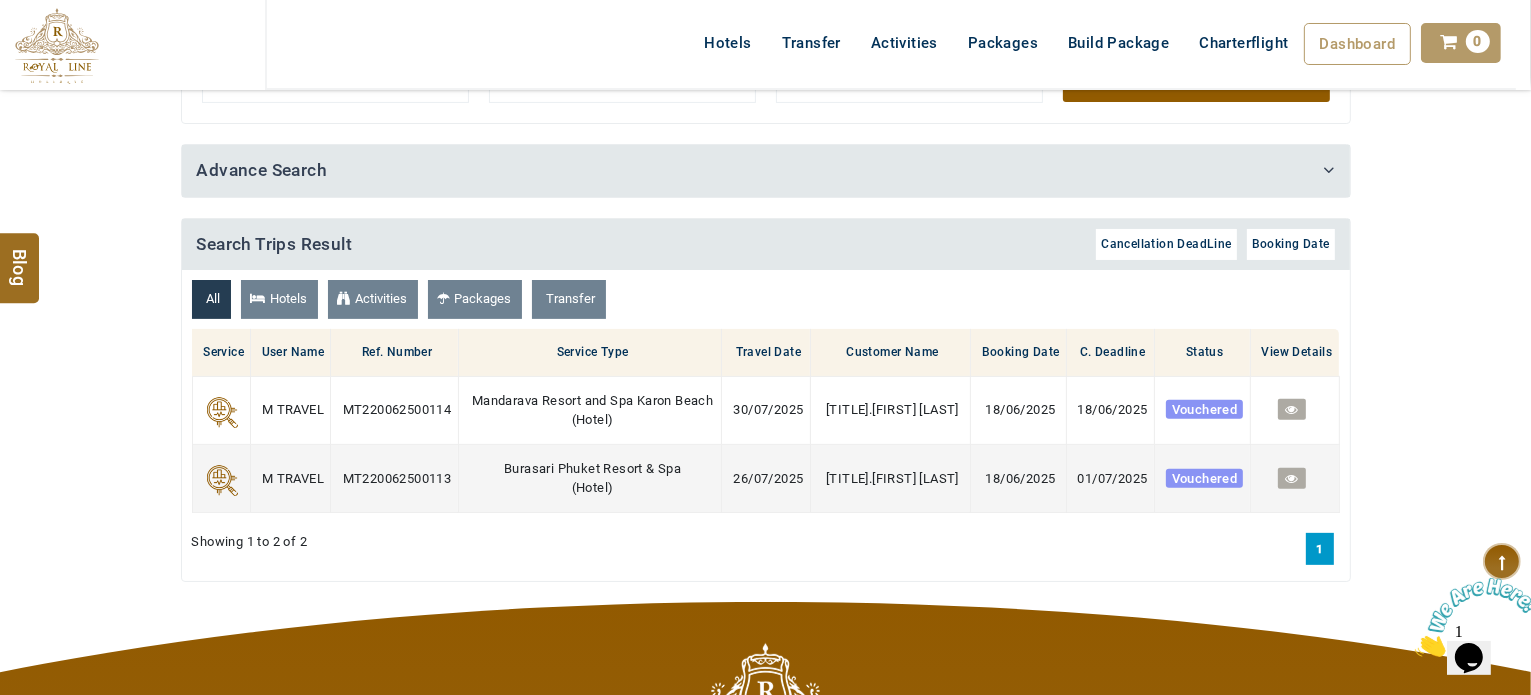 click at bounding box center [1291, 478] 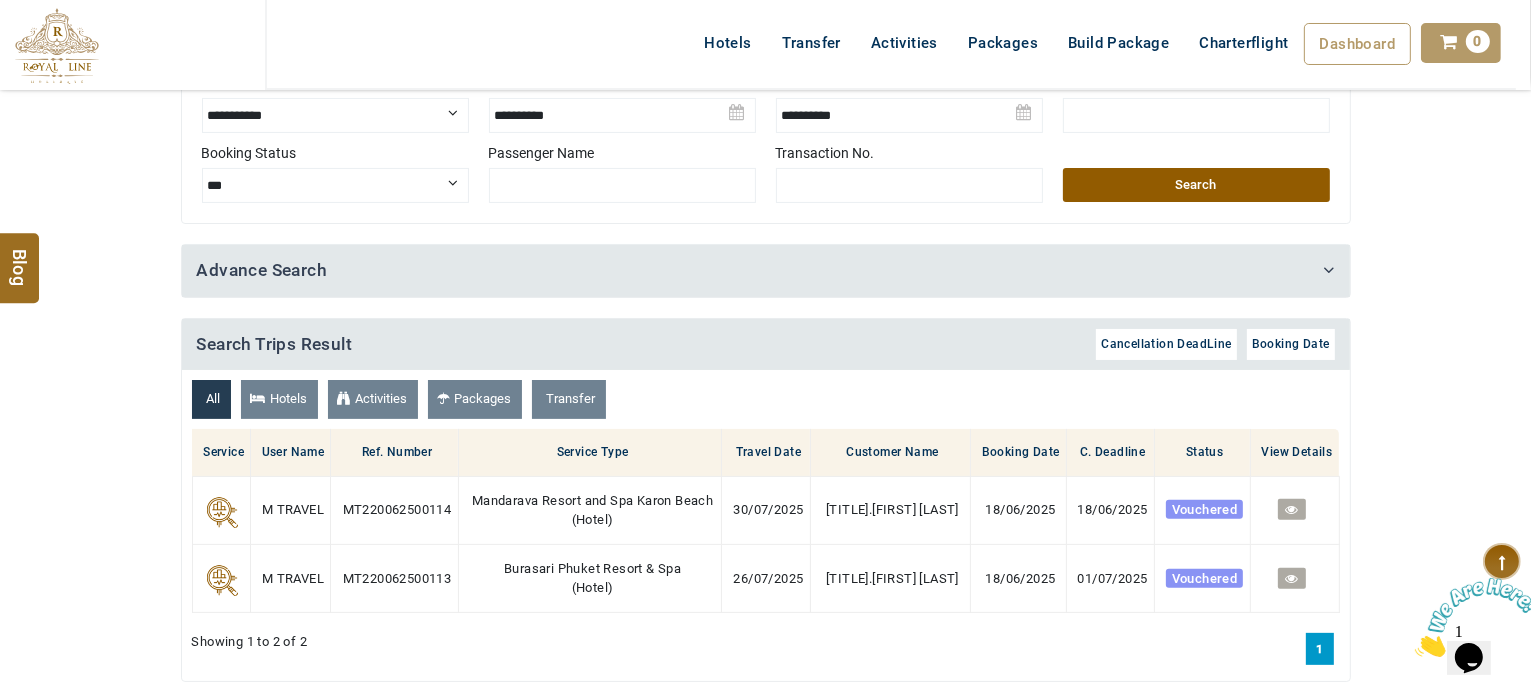 scroll, scrollTop: 492, scrollLeft: 0, axis: vertical 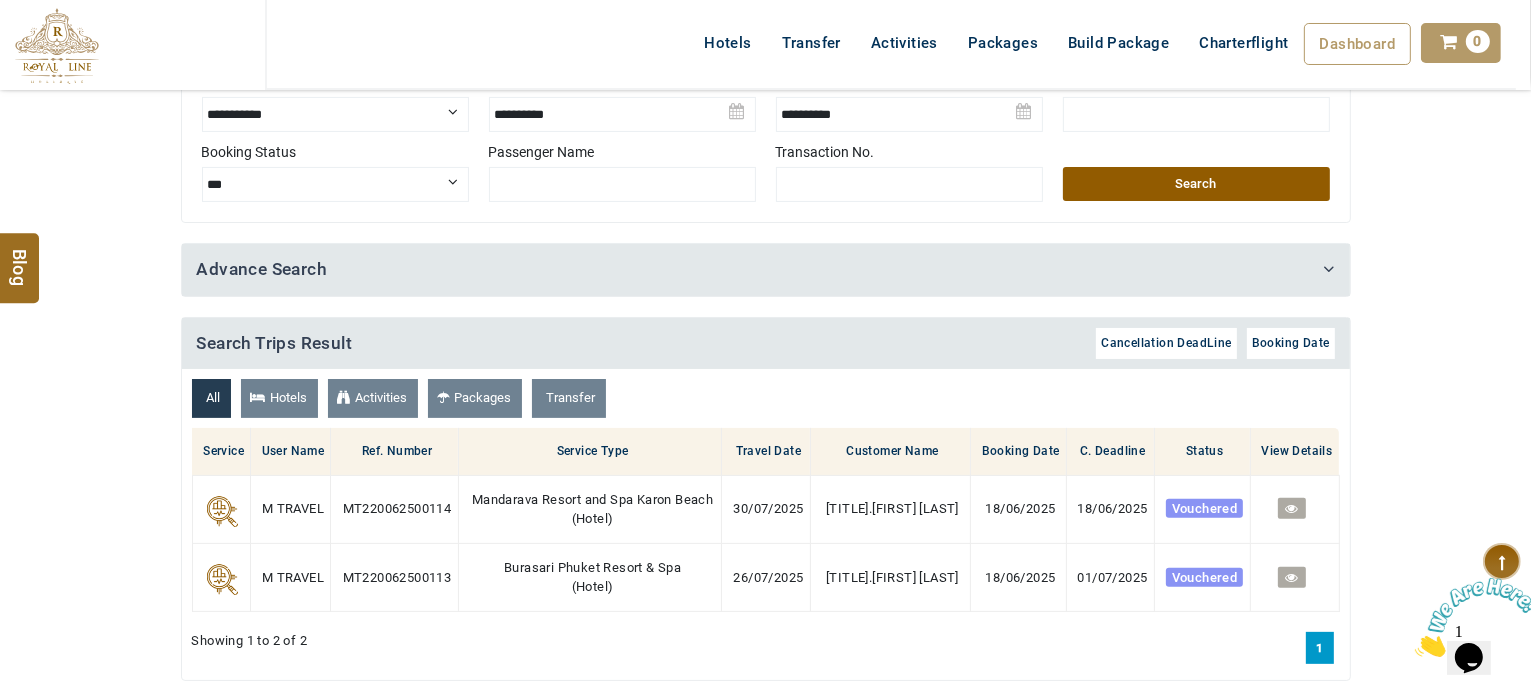 click on "Search" at bounding box center (1196, 184) 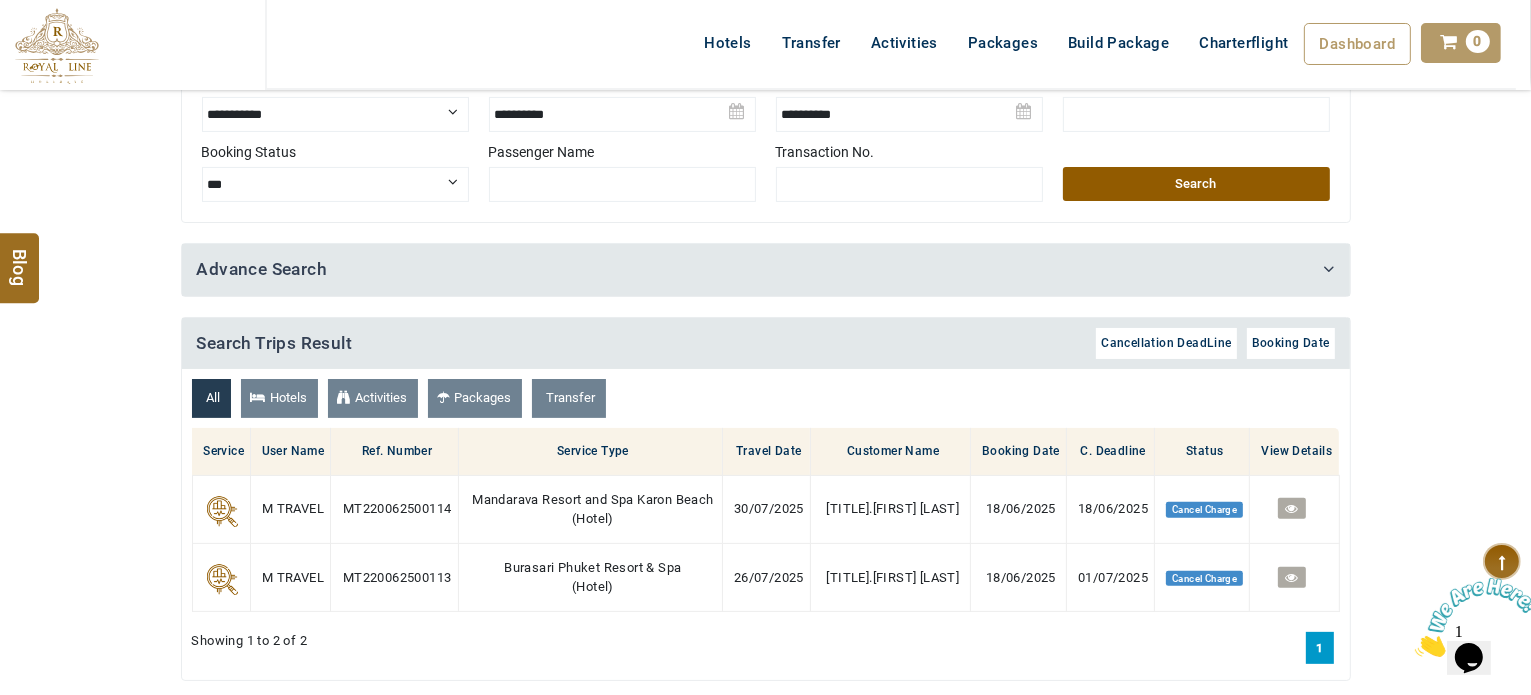type on "GO" 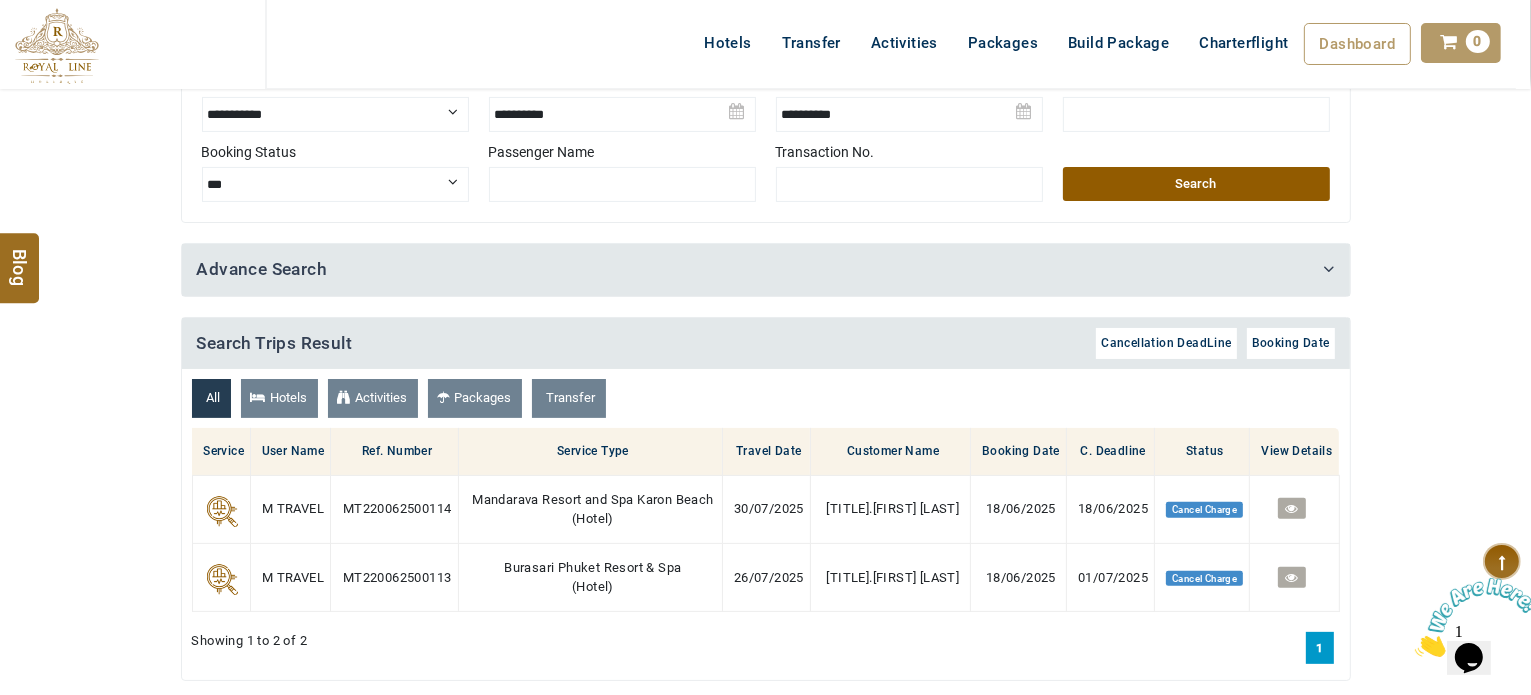 scroll, scrollTop: 0, scrollLeft: 0, axis: both 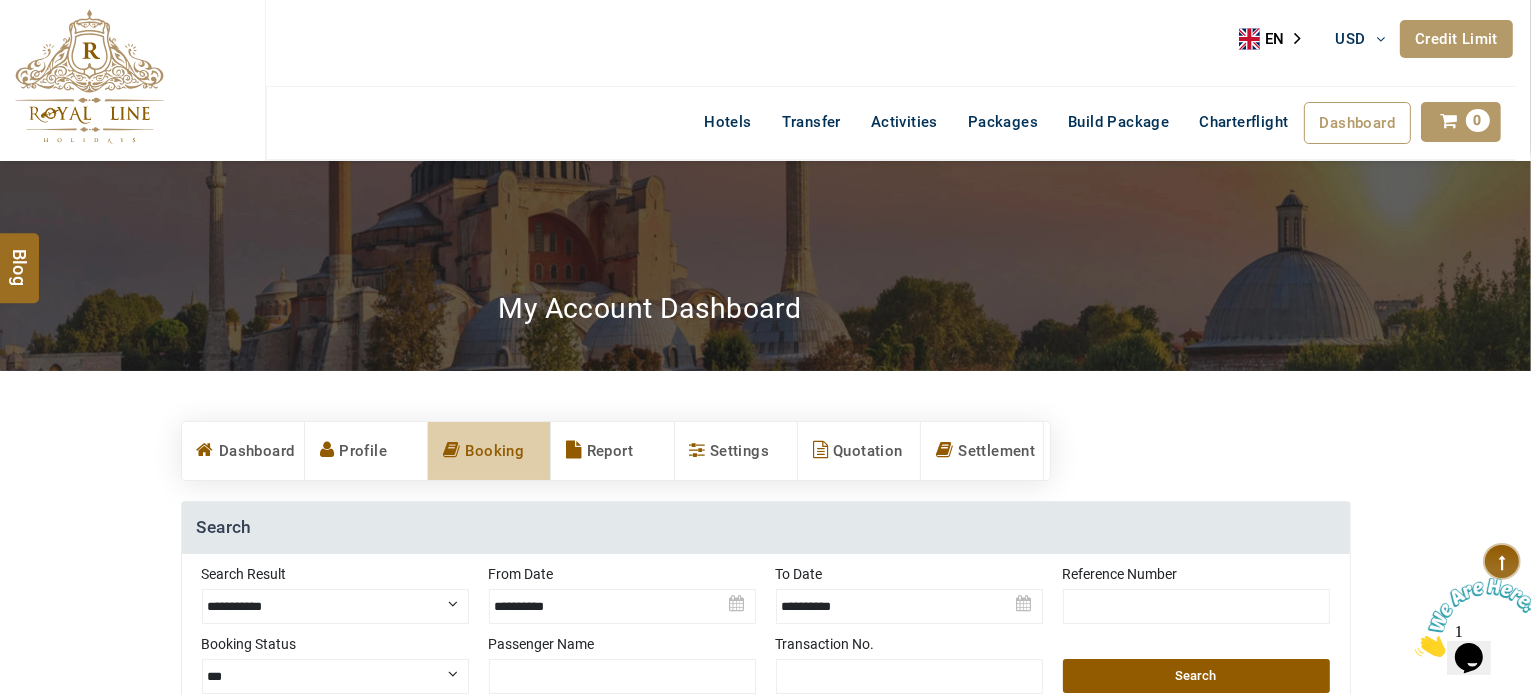 click on "Credit Limit" at bounding box center (1456, 39) 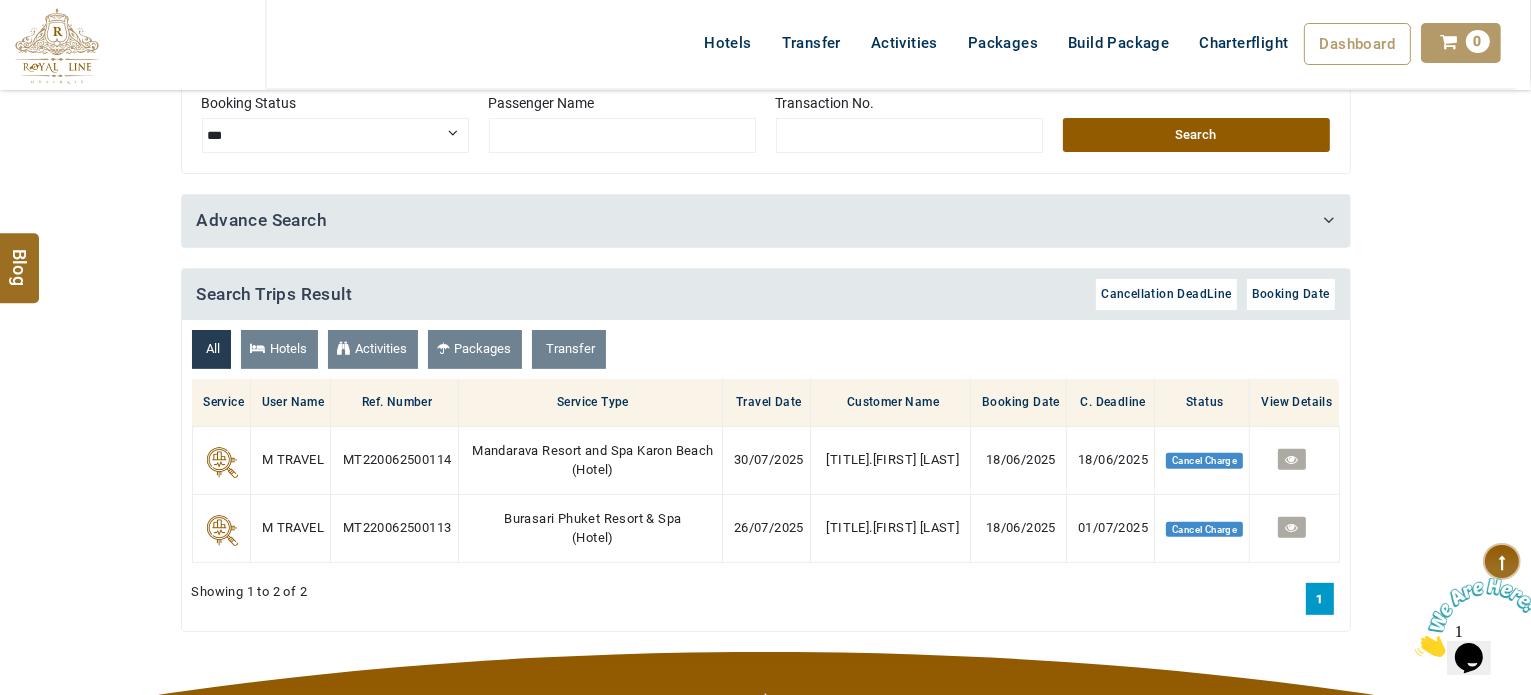 scroll, scrollTop: 683, scrollLeft: 0, axis: vertical 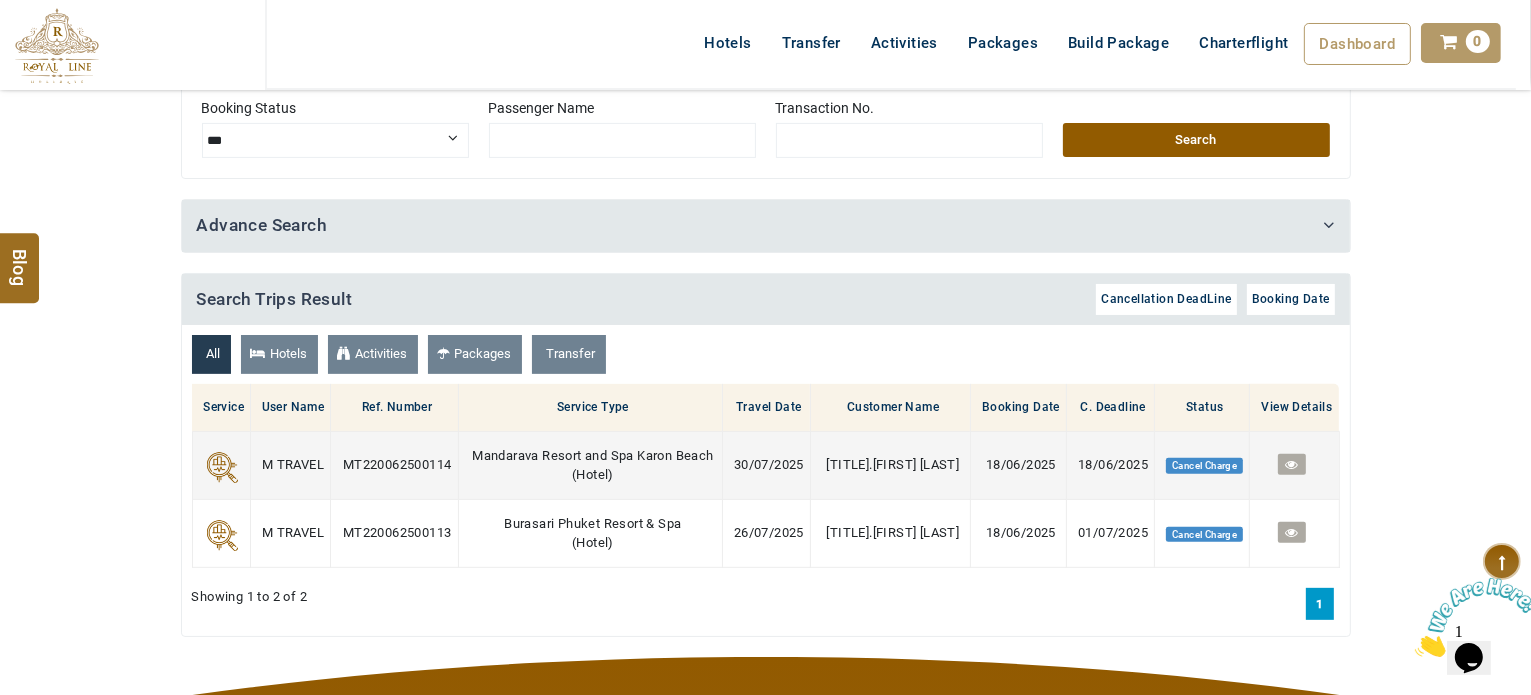 click at bounding box center [1291, 464] 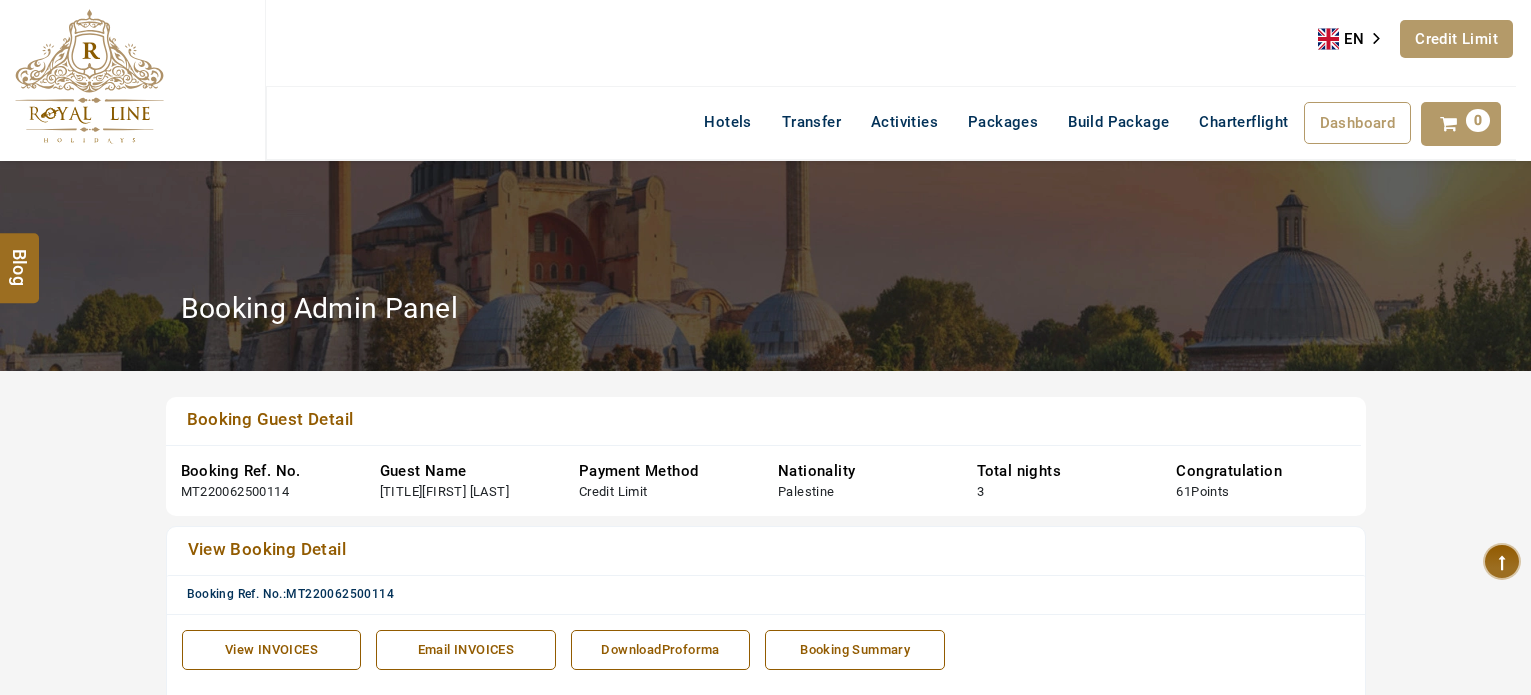scroll, scrollTop: 0, scrollLeft: 0, axis: both 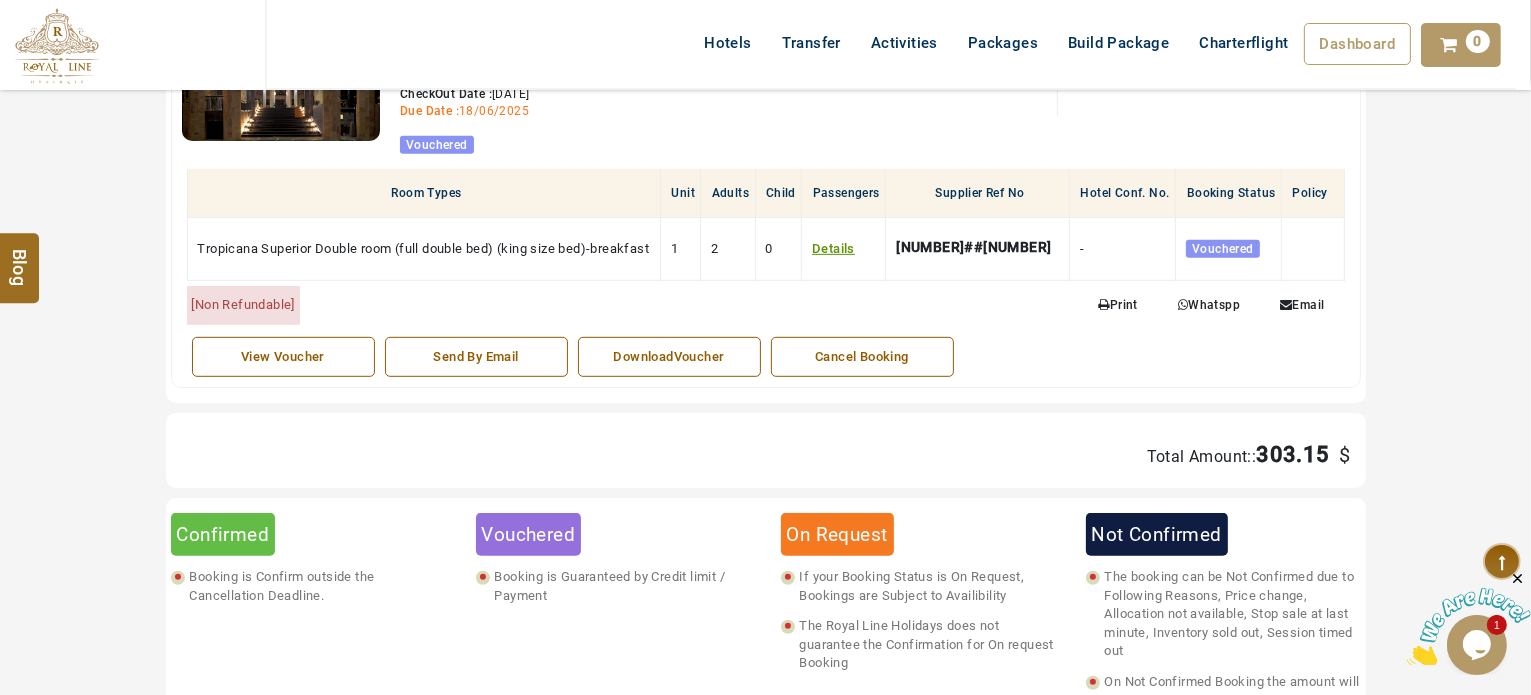click on "Cancel Booking" at bounding box center [862, 357] 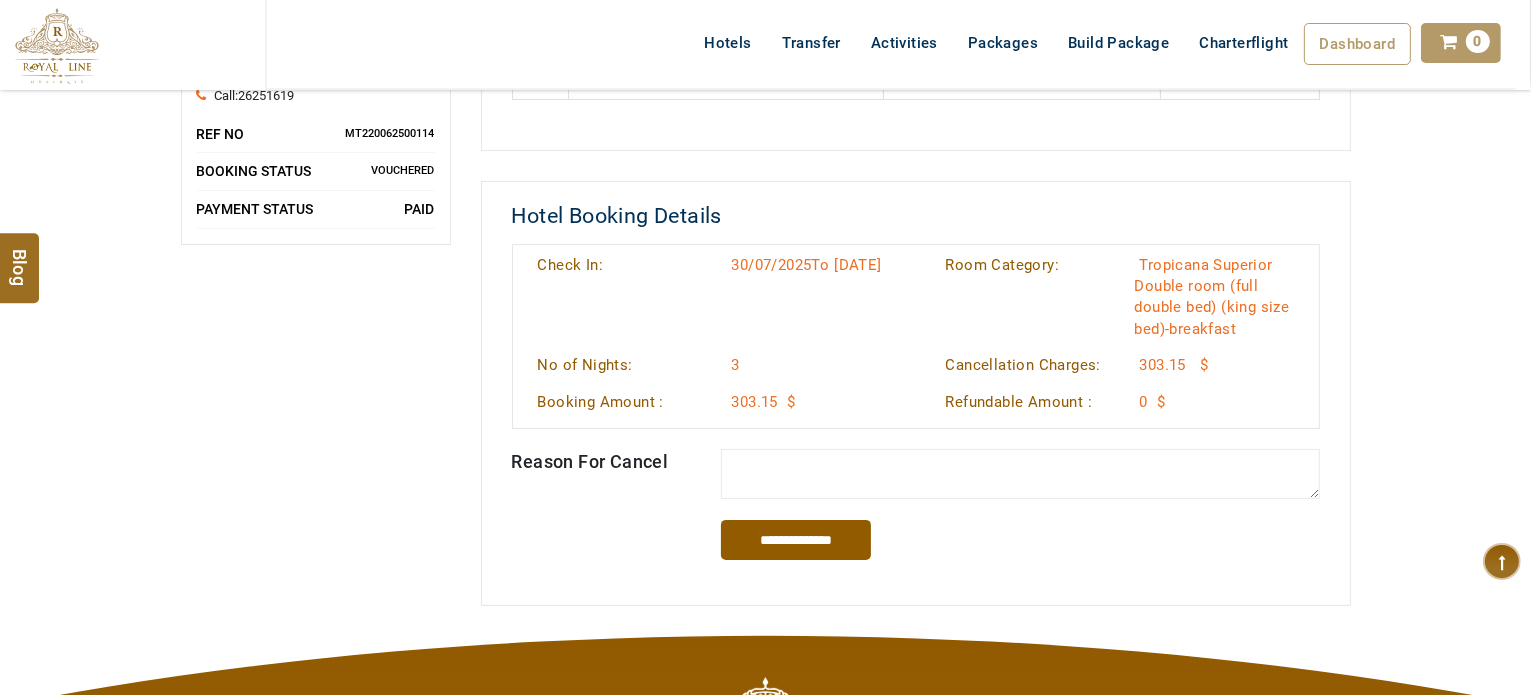 scroll, scrollTop: 480, scrollLeft: 0, axis: vertical 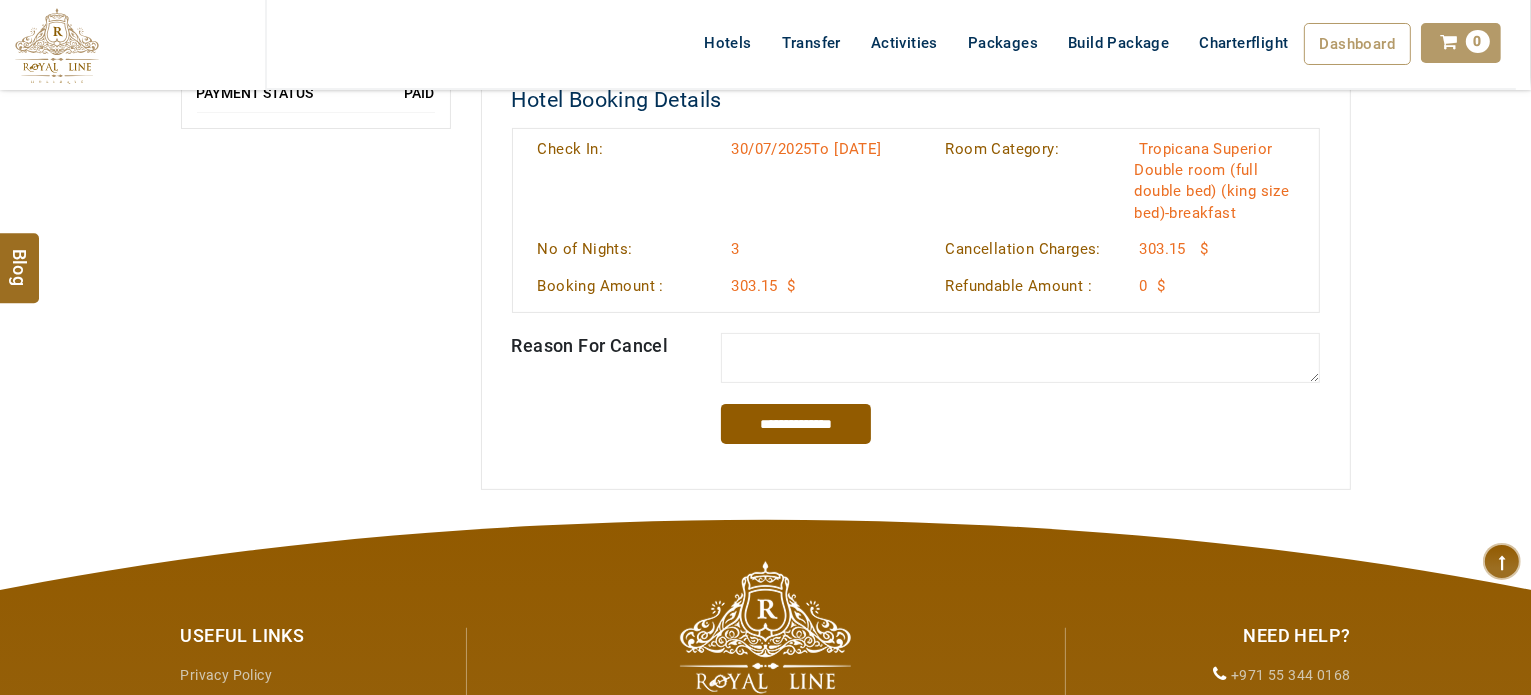 click at bounding box center (1020, 358) 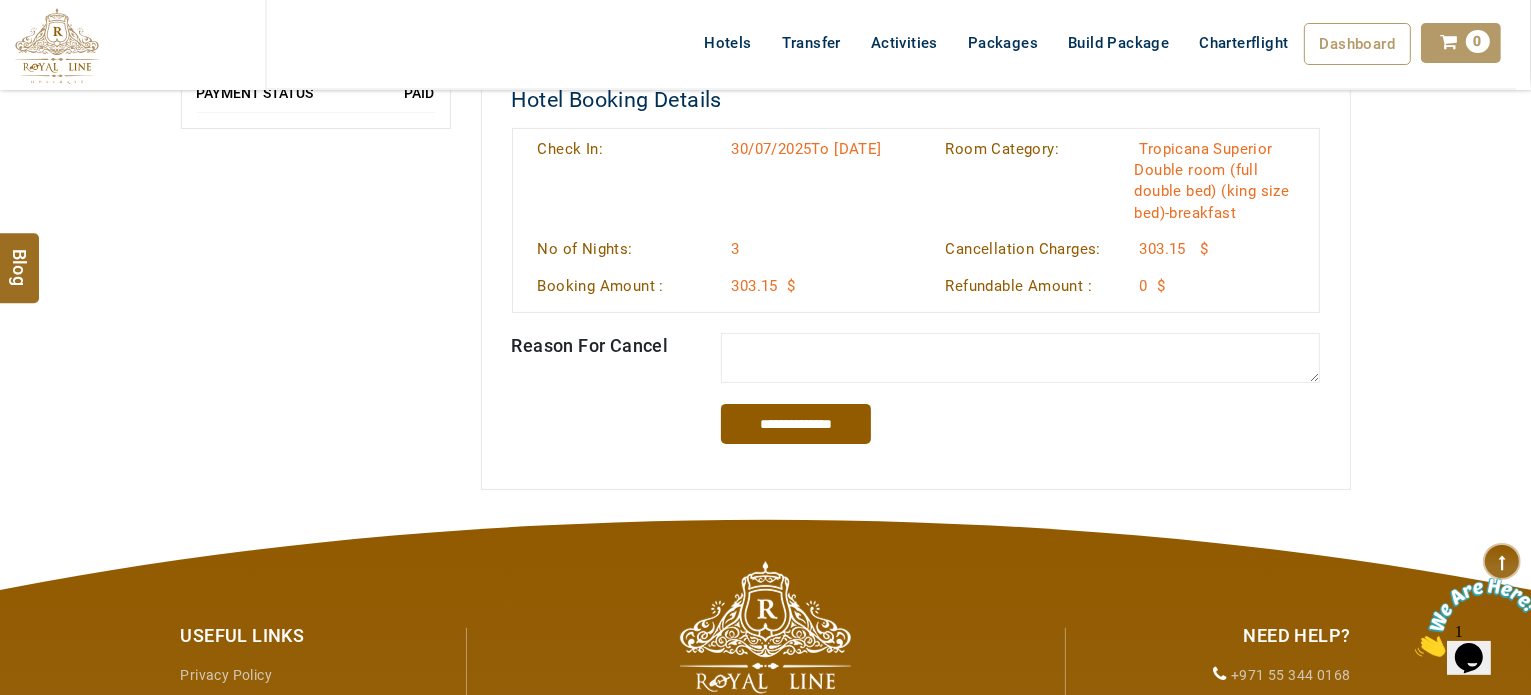 scroll, scrollTop: 0, scrollLeft: 0, axis: both 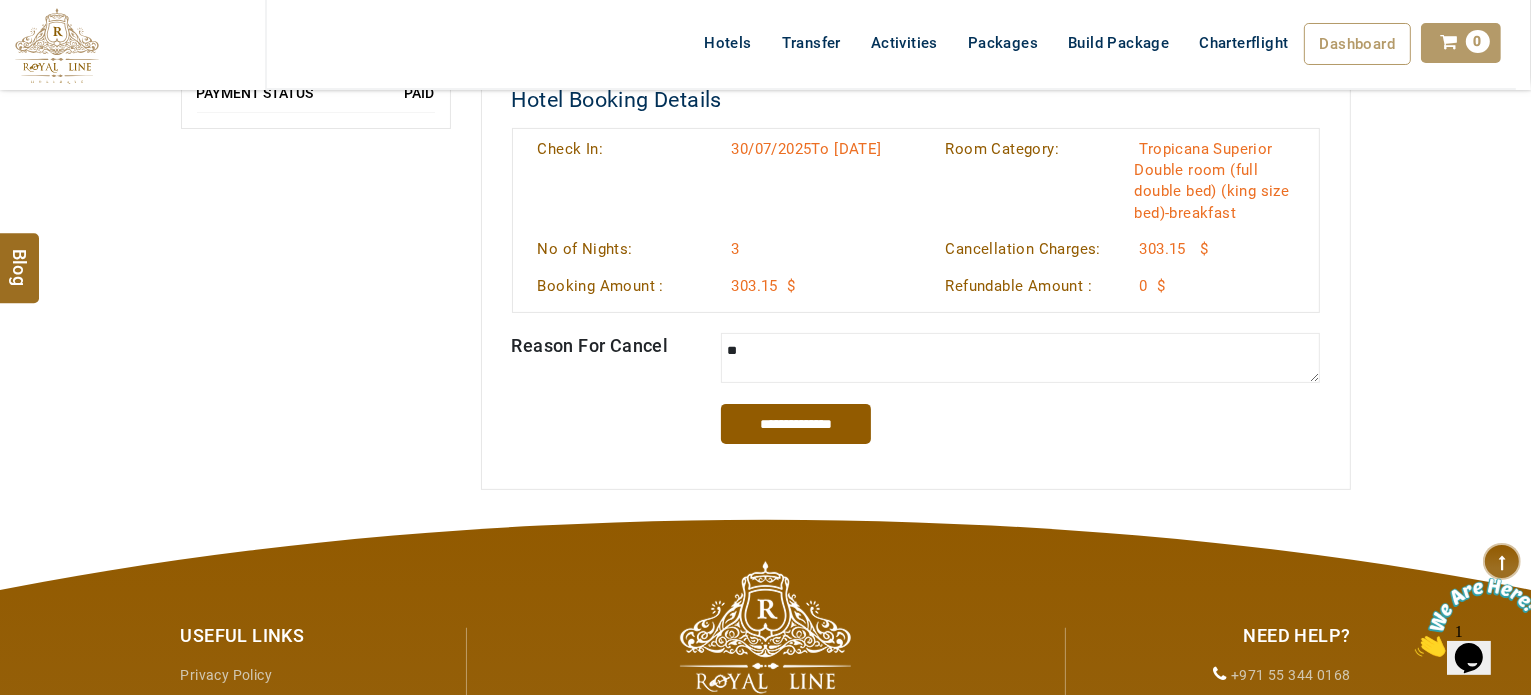 type on "*" 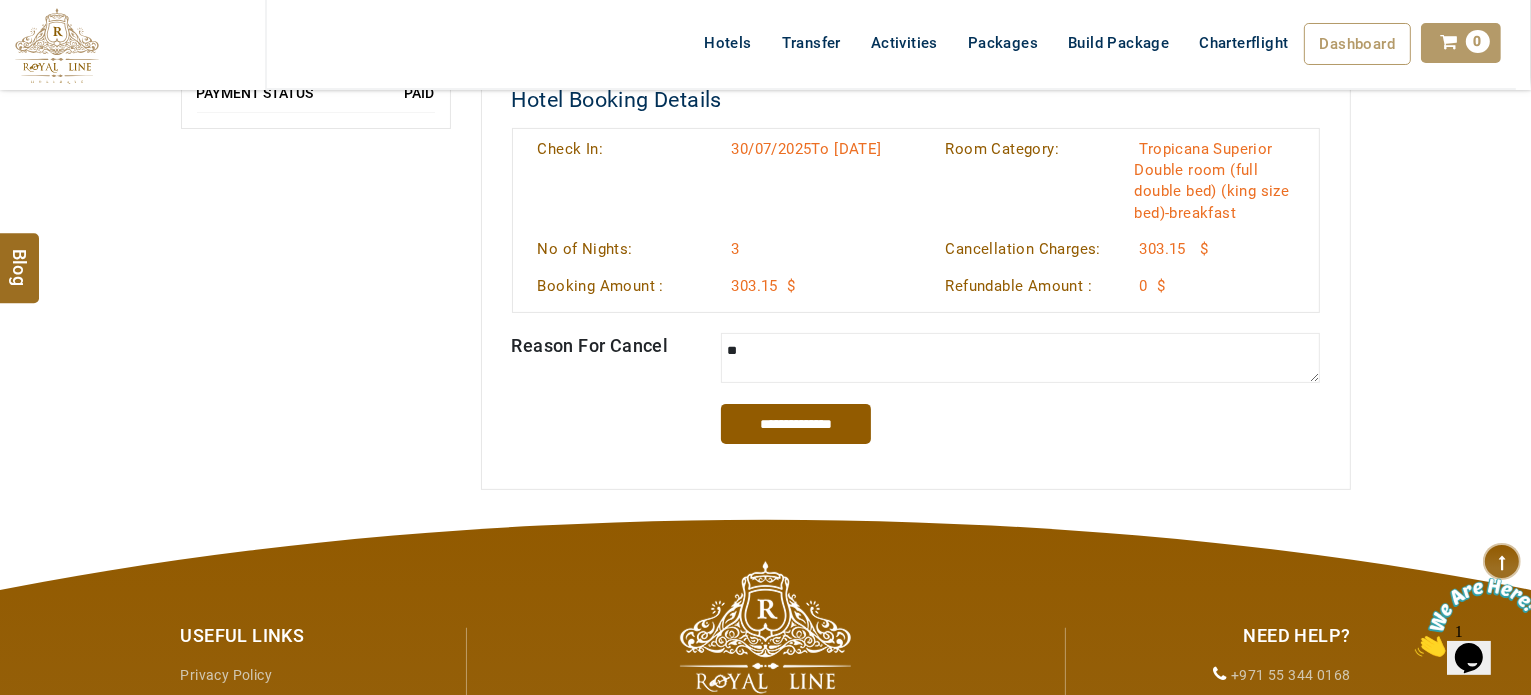 type on "*" 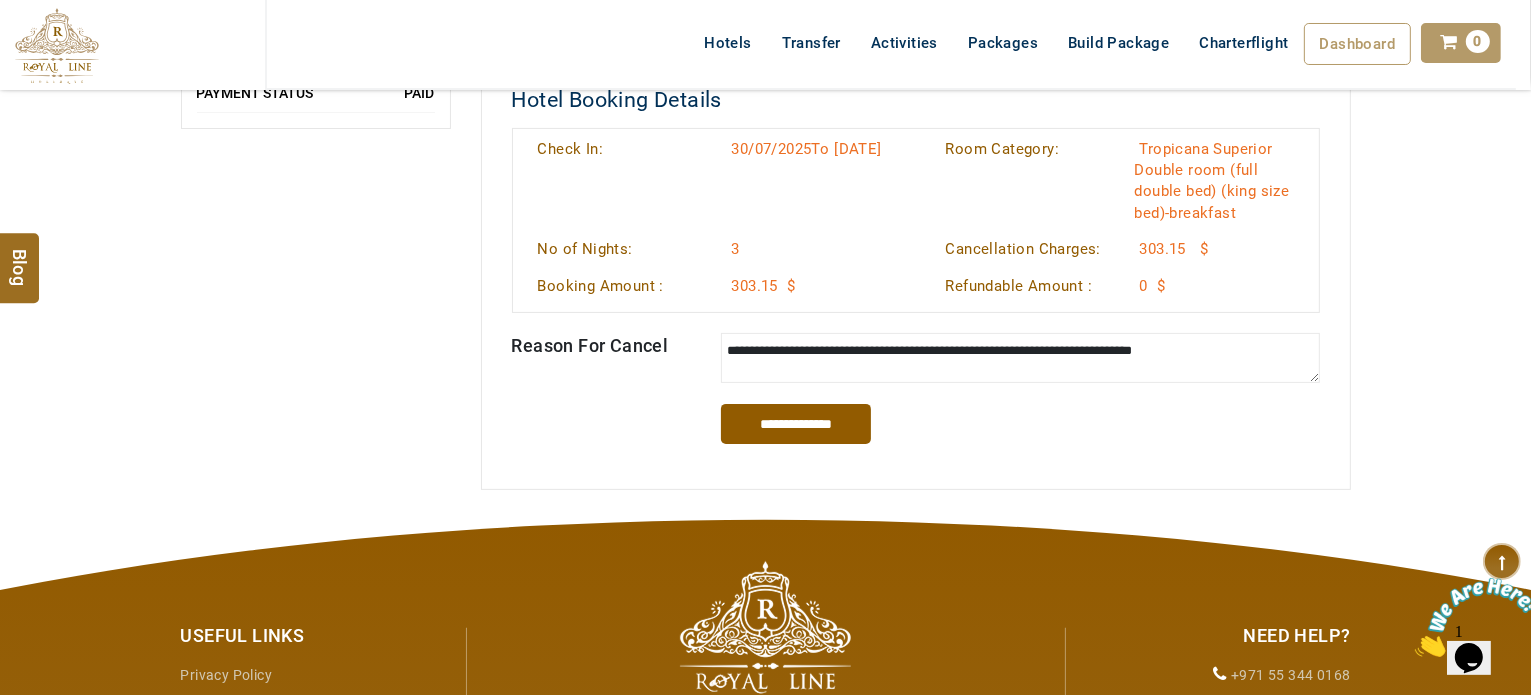 click on "**********" at bounding box center (1020, 358) 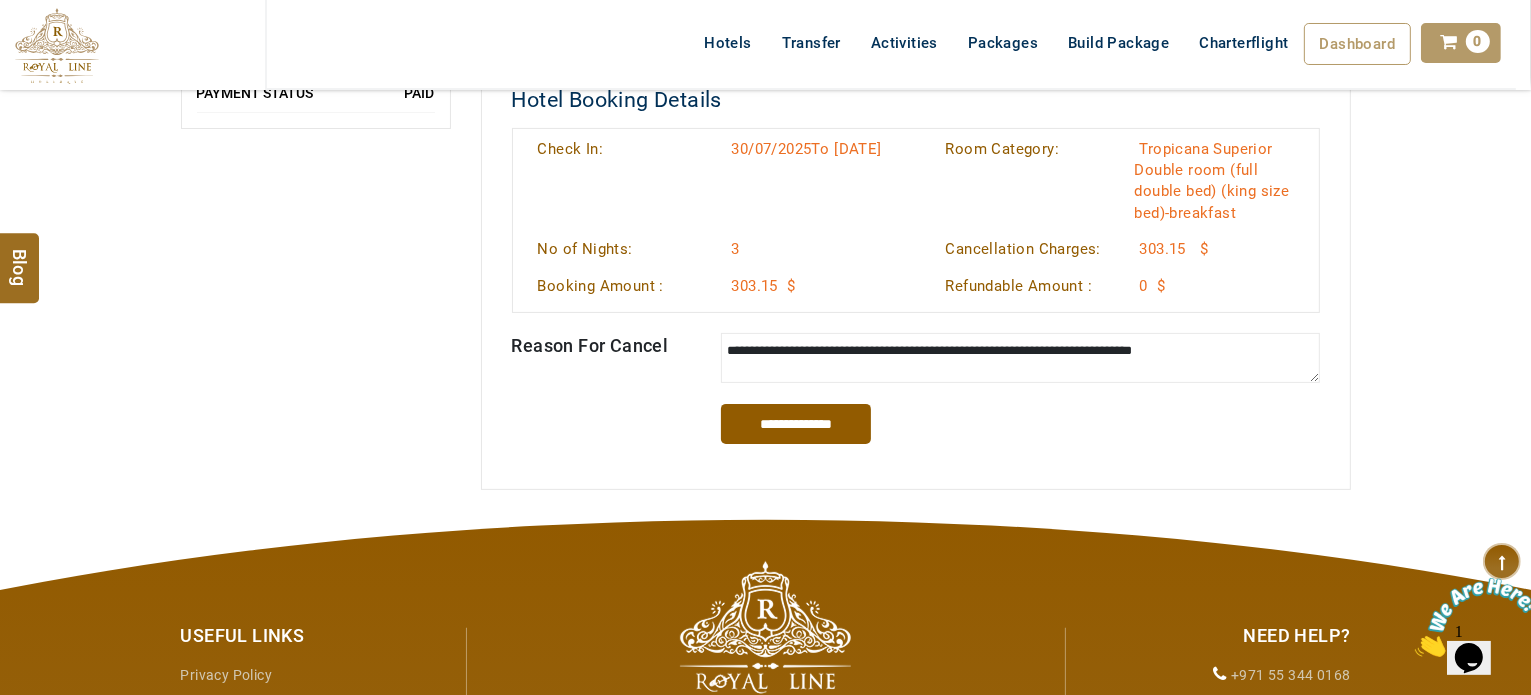 paste on "**" 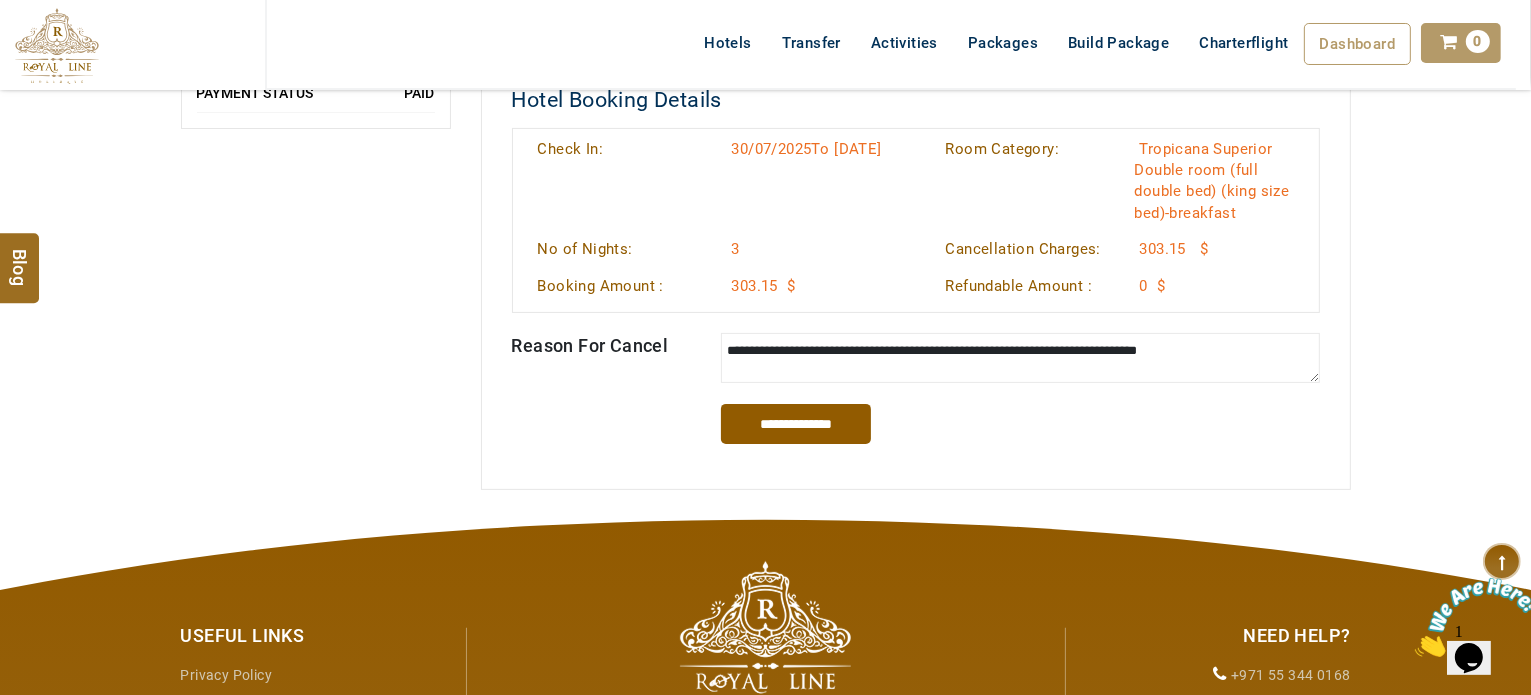 type on "**********" 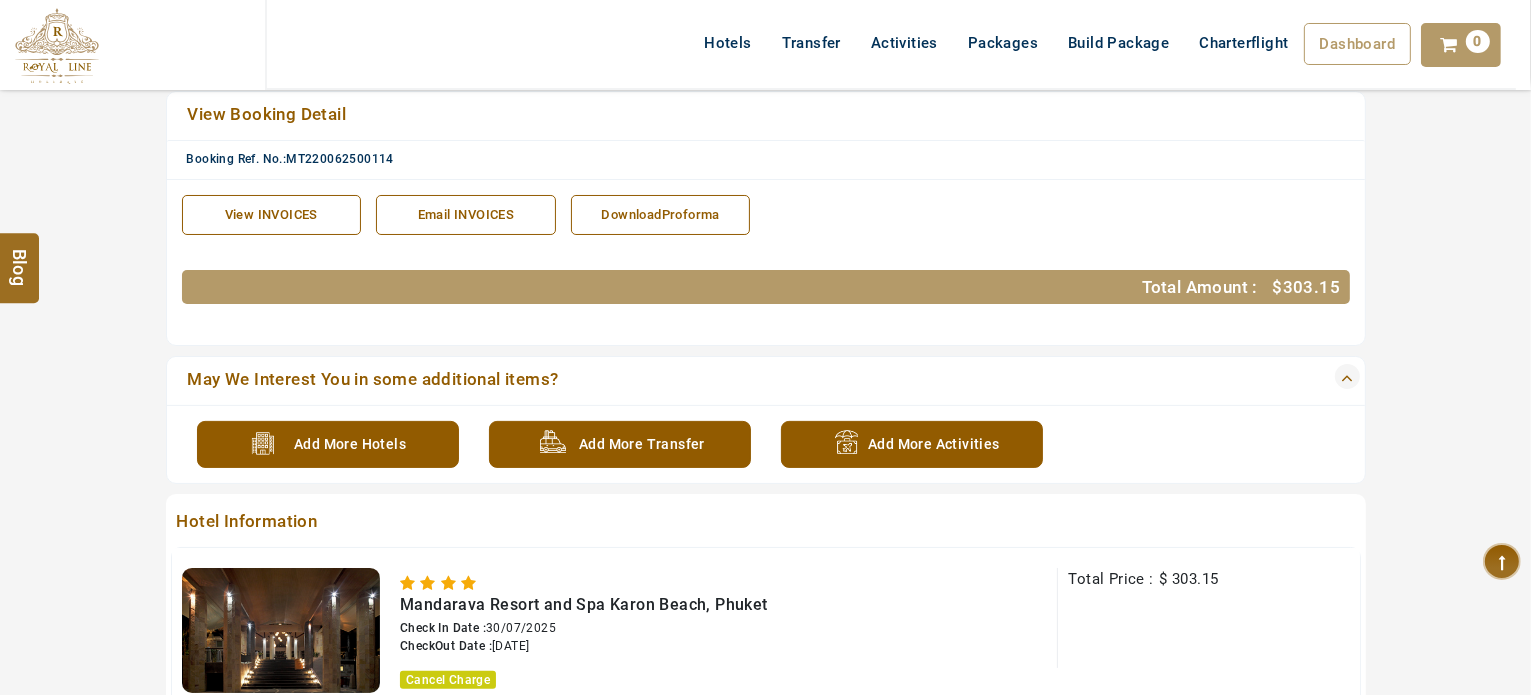 scroll, scrollTop: 480, scrollLeft: 0, axis: vertical 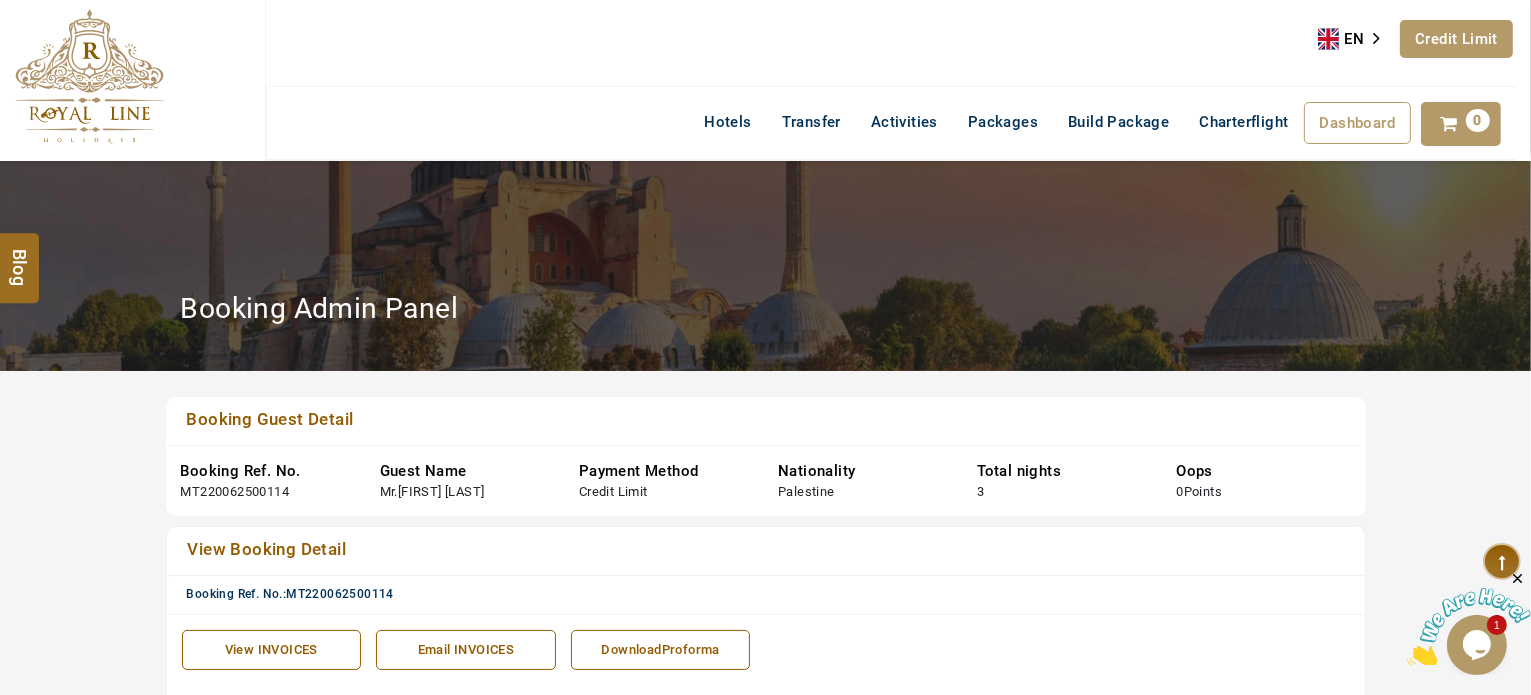 click on "Credit Limit" at bounding box center (1456, 39) 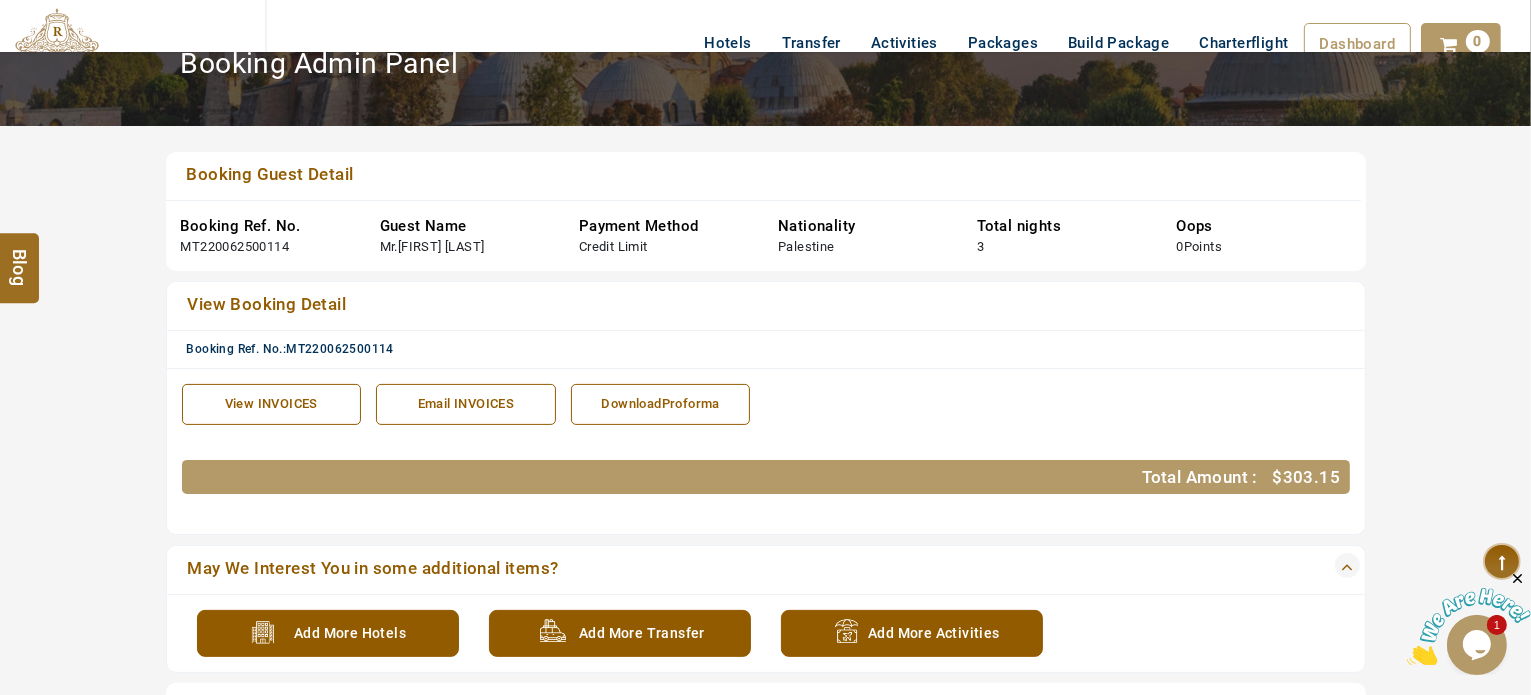 scroll, scrollTop: 412, scrollLeft: 0, axis: vertical 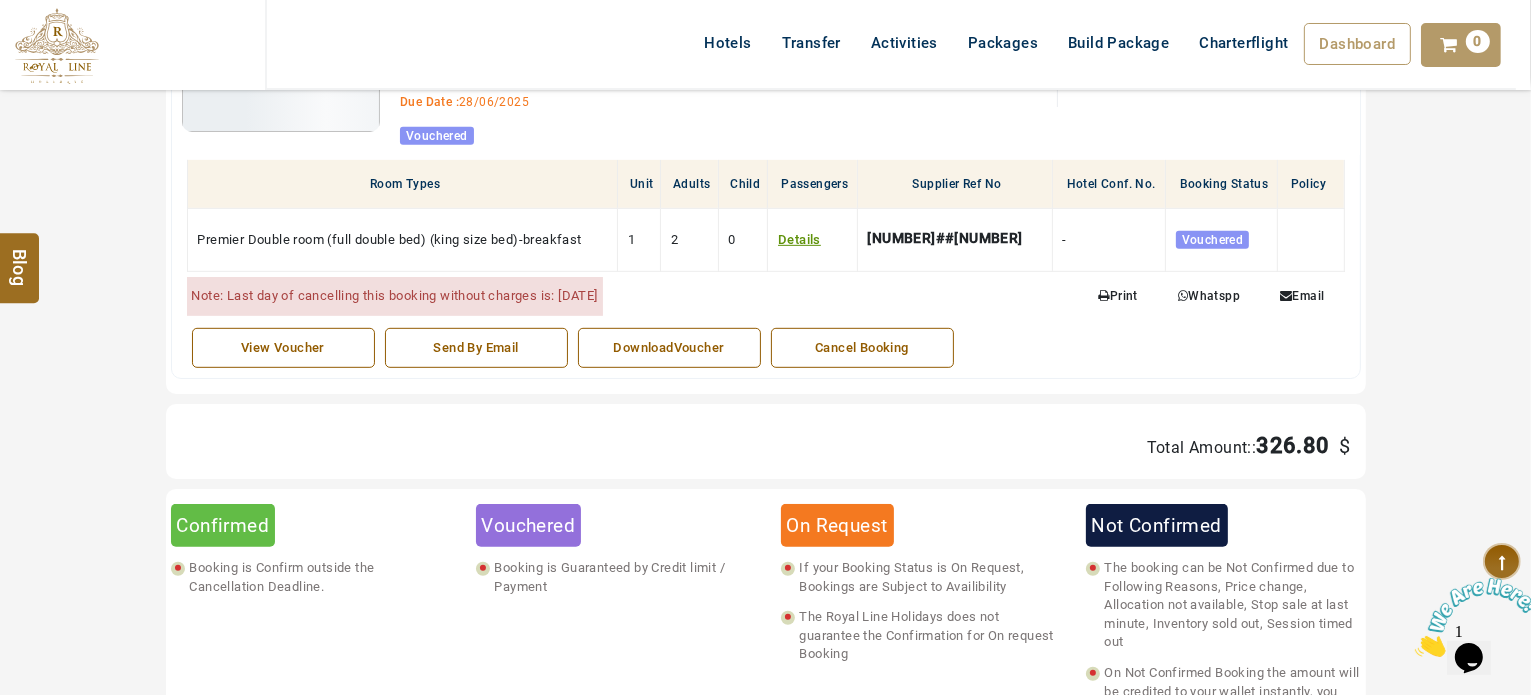 click on "Cancel Booking" at bounding box center [862, 348] 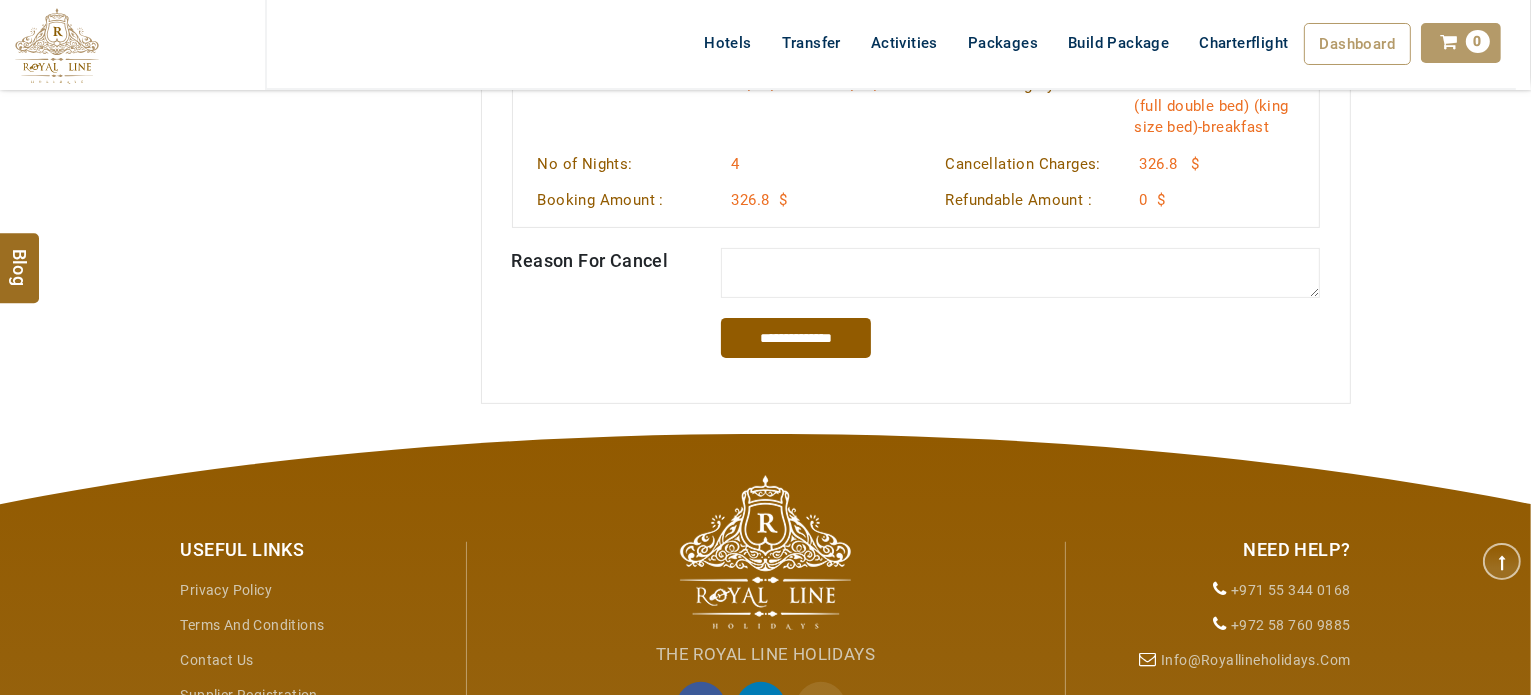 scroll, scrollTop: 536, scrollLeft: 0, axis: vertical 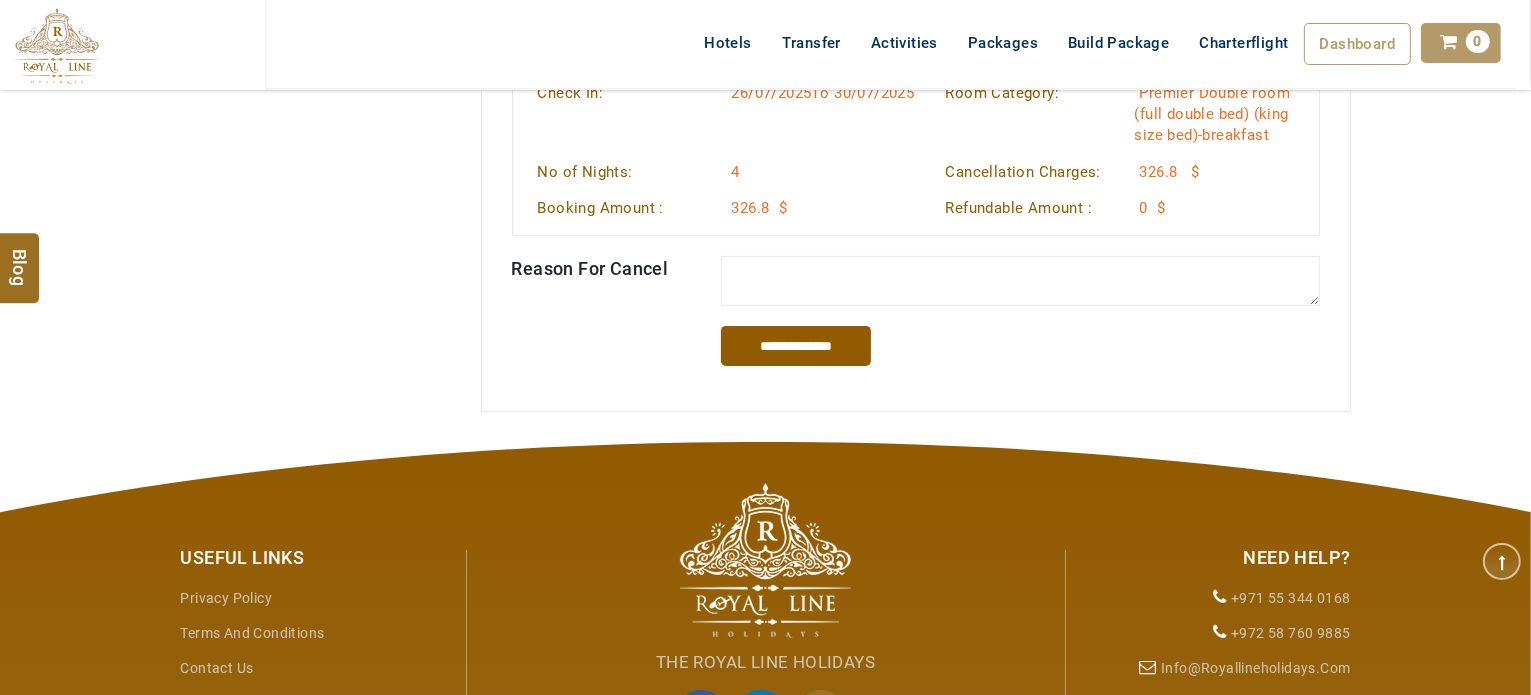 click at bounding box center [1020, 281] 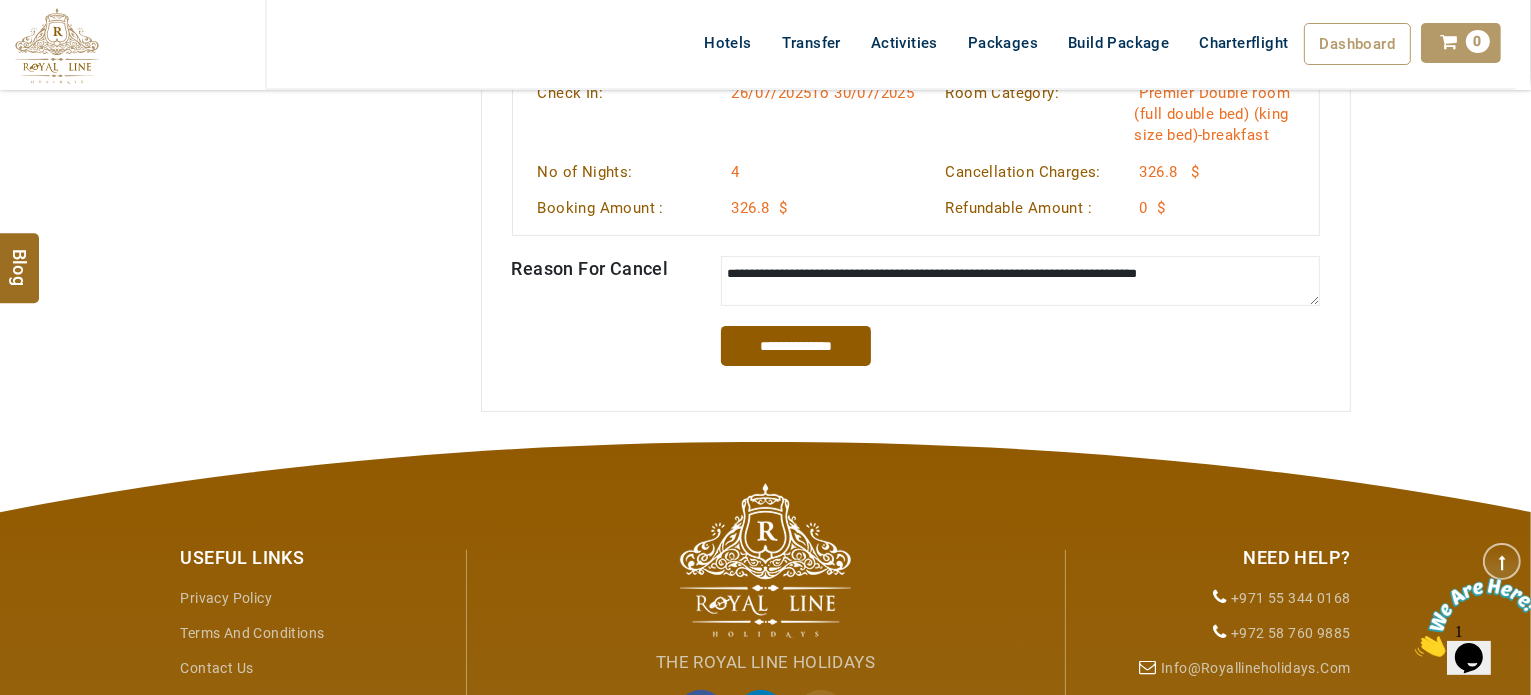 scroll, scrollTop: 0, scrollLeft: 0, axis: both 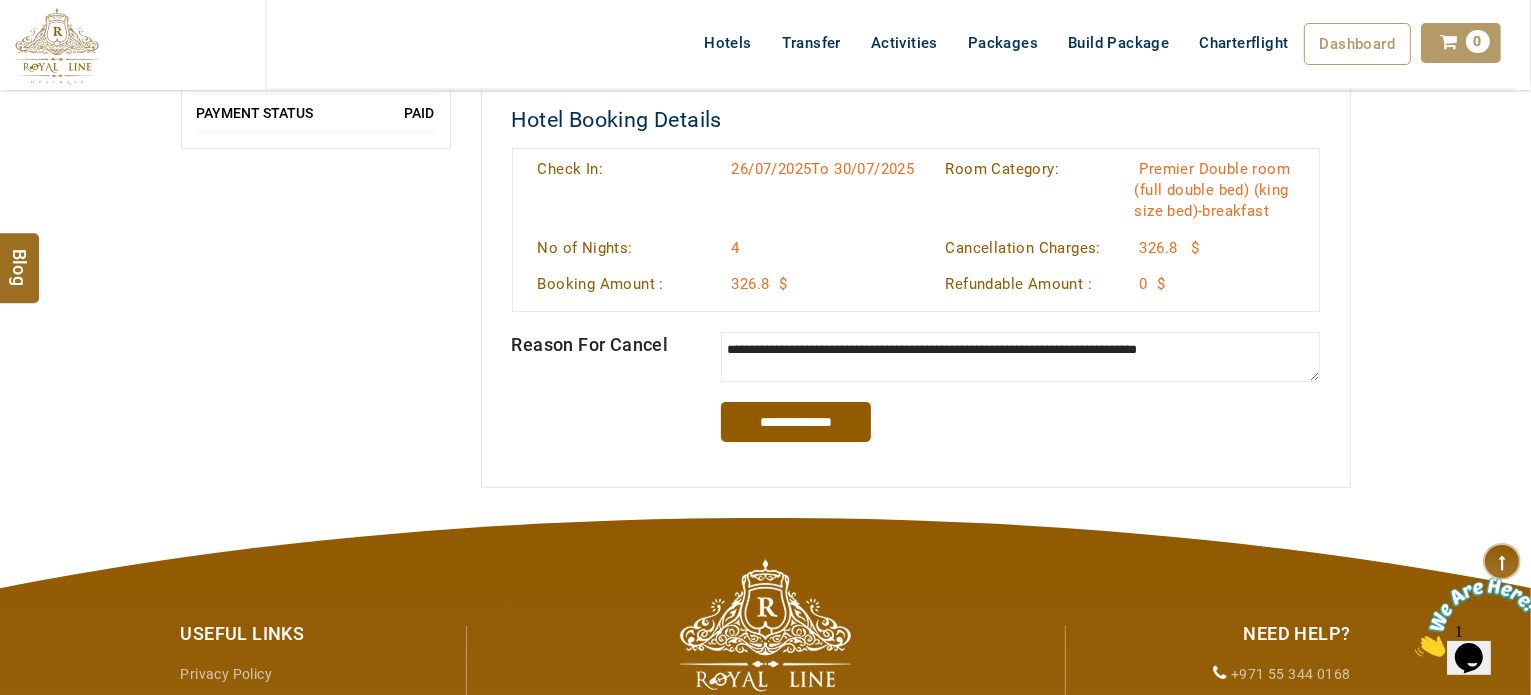 type on "**********" 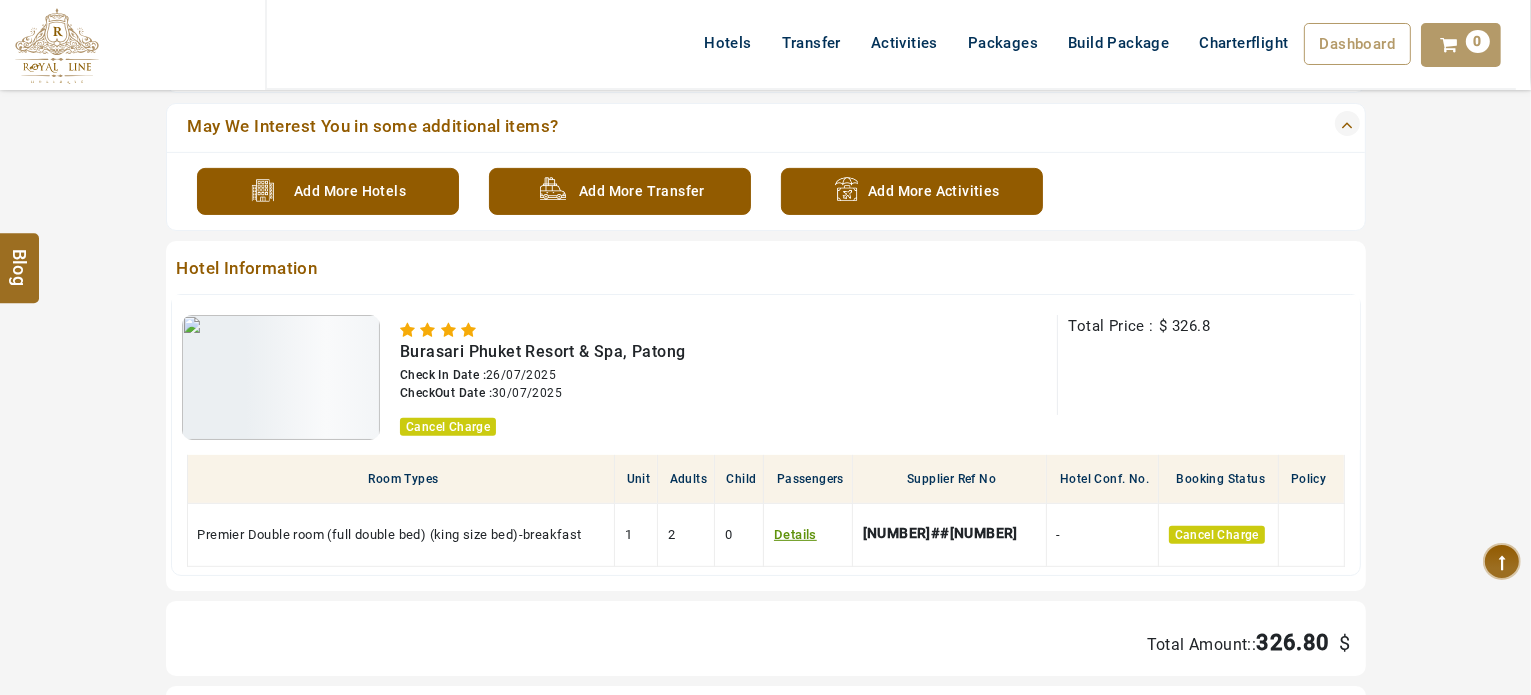 scroll, scrollTop: 691, scrollLeft: 0, axis: vertical 